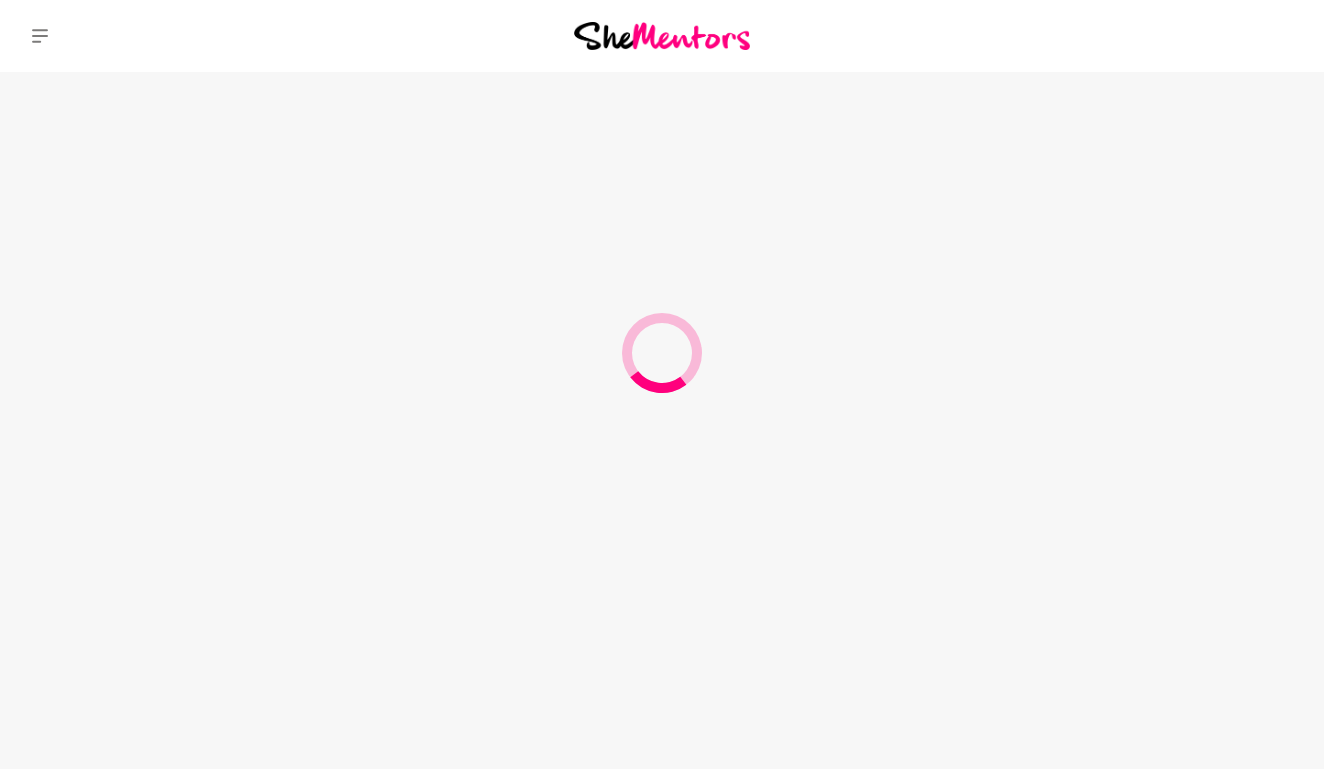 scroll, scrollTop: 0, scrollLeft: 0, axis: both 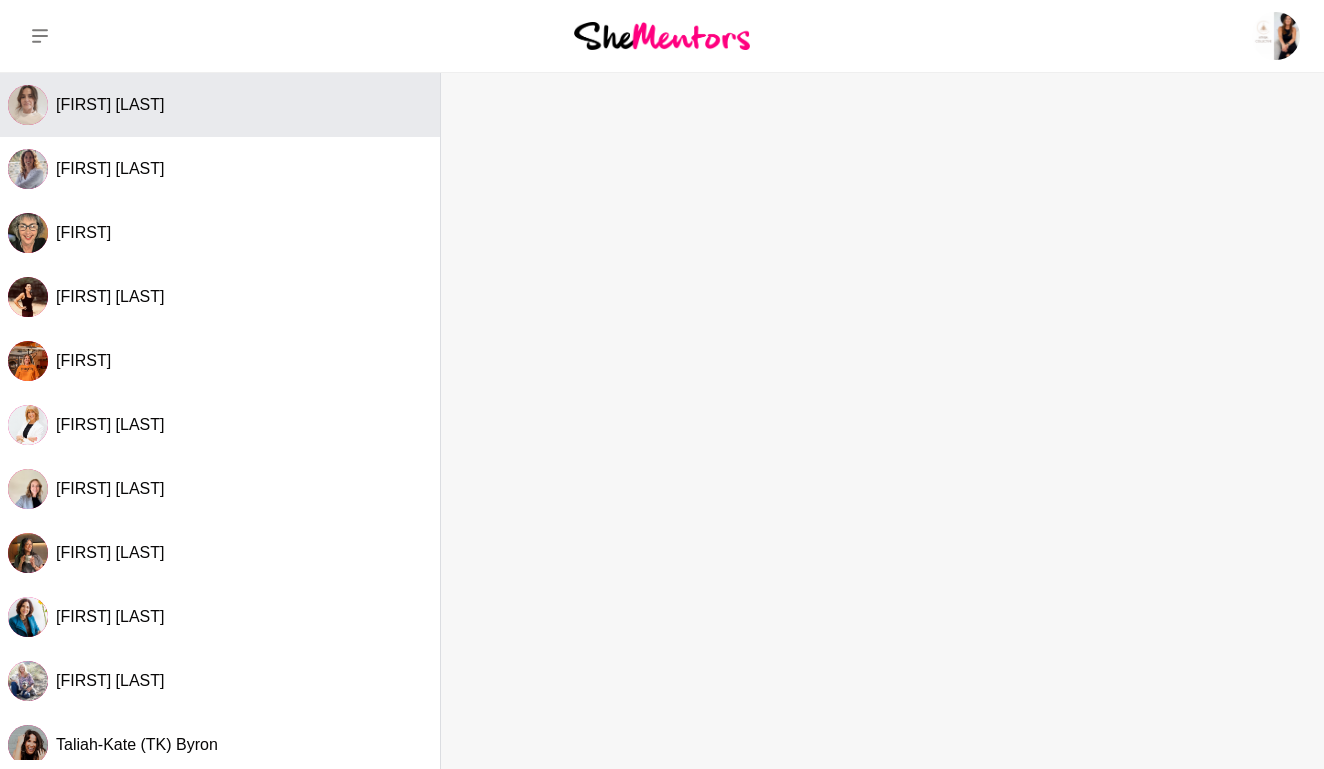 click on "[FIRST] [LAST]" at bounding box center [220, 105] 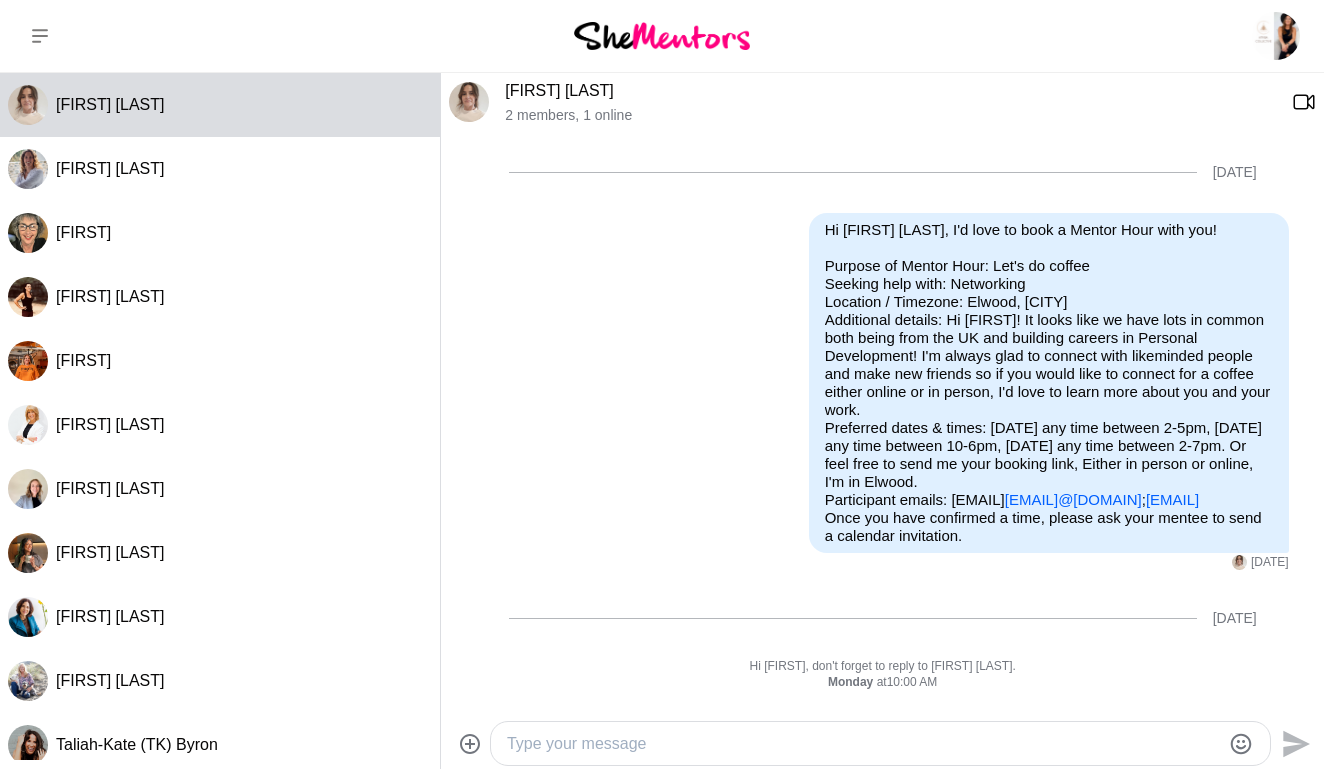 scroll, scrollTop: 517, scrollLeft: 0, axis: vertical 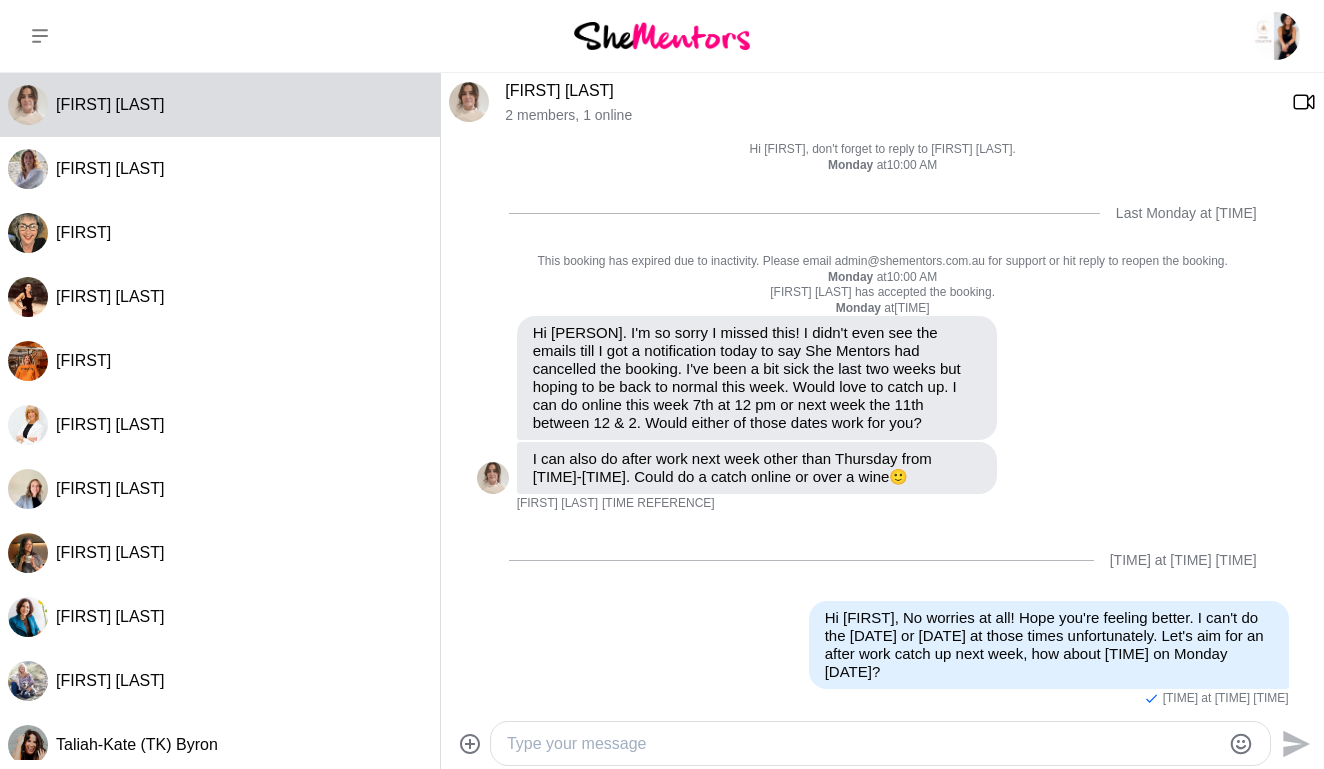 click at bounding box center (40, 36) 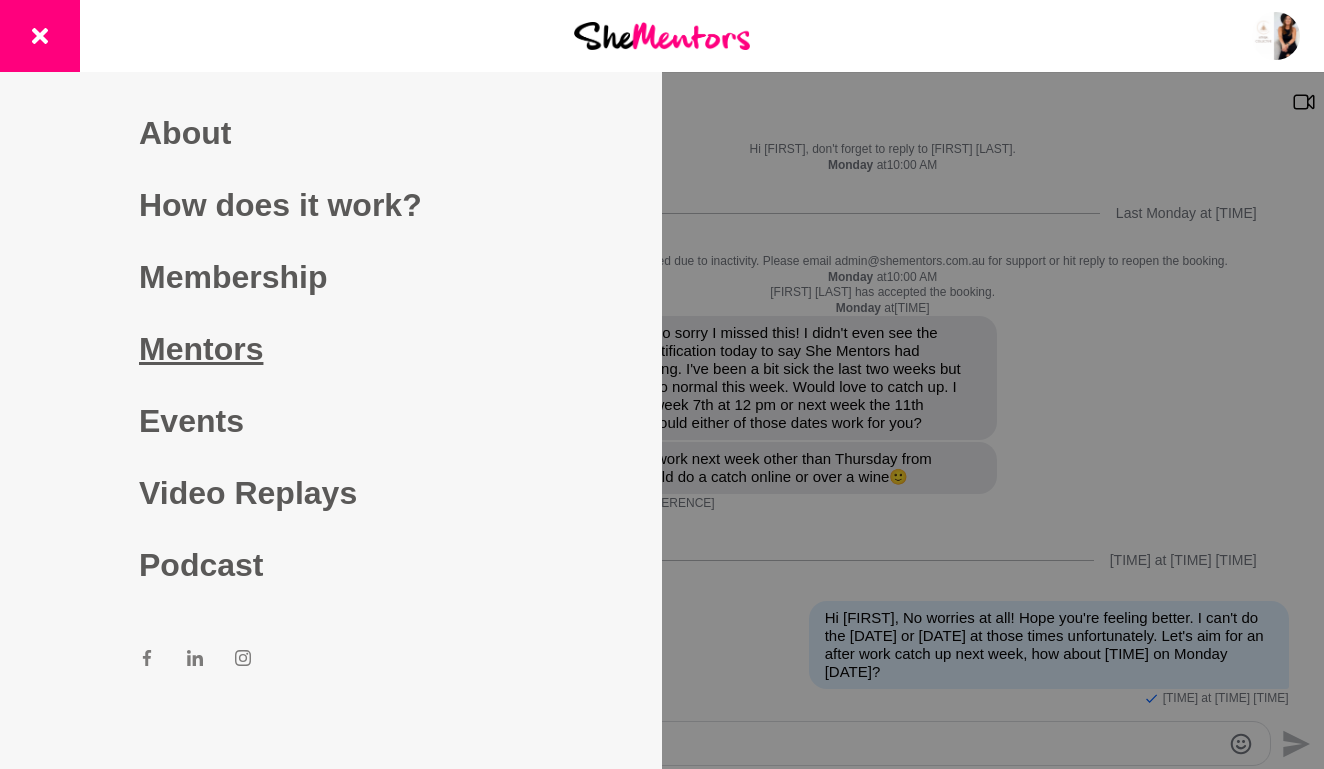 click on "Mentors" at bounding box center (331, 349) 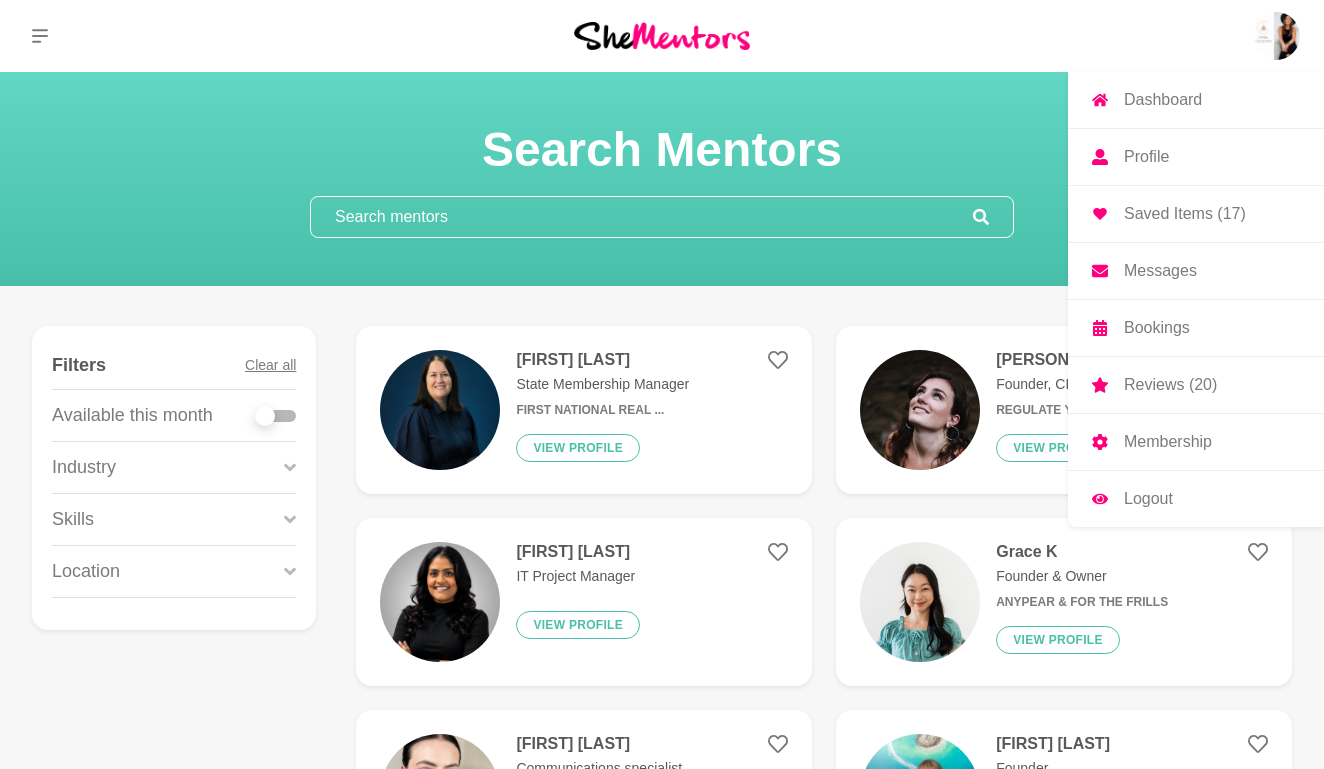 click at bounding box center [1276, 36] 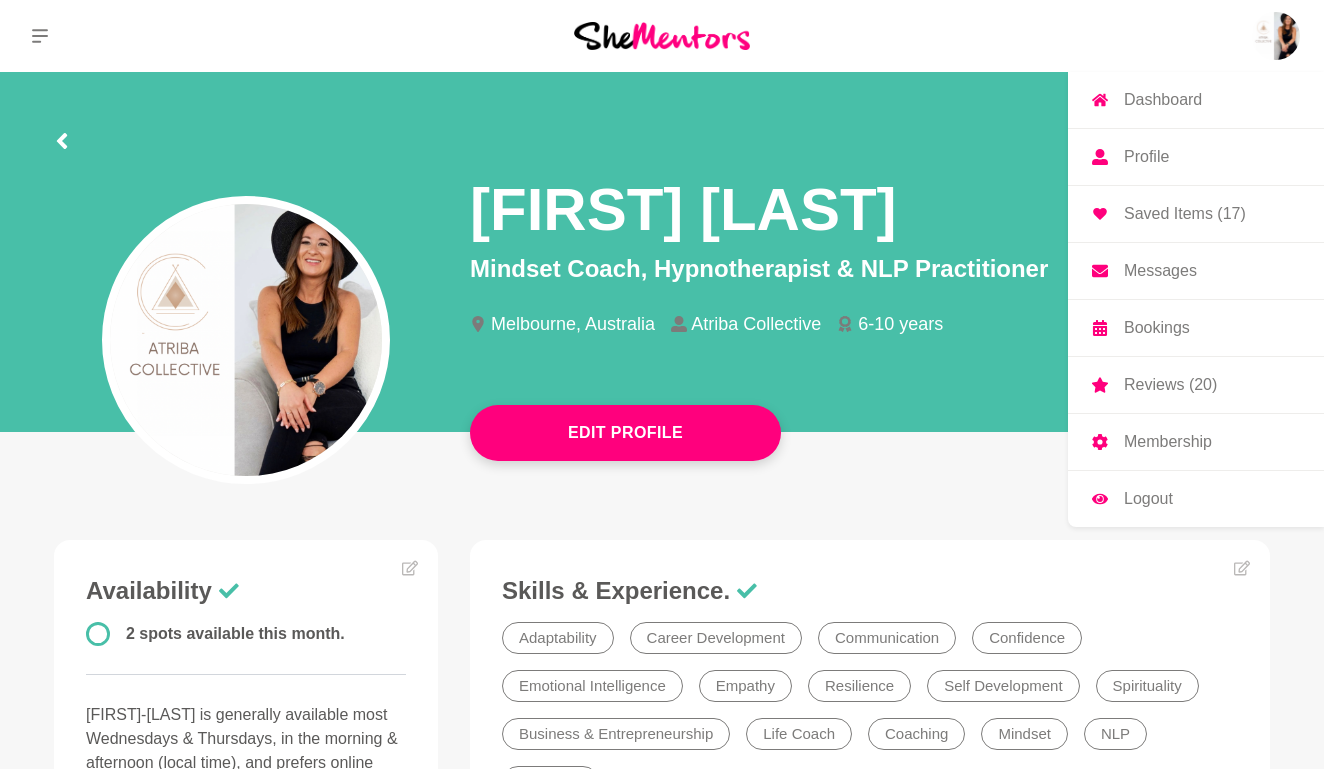 click on "Saved Items (17)" at bounding box center [1185, 214] 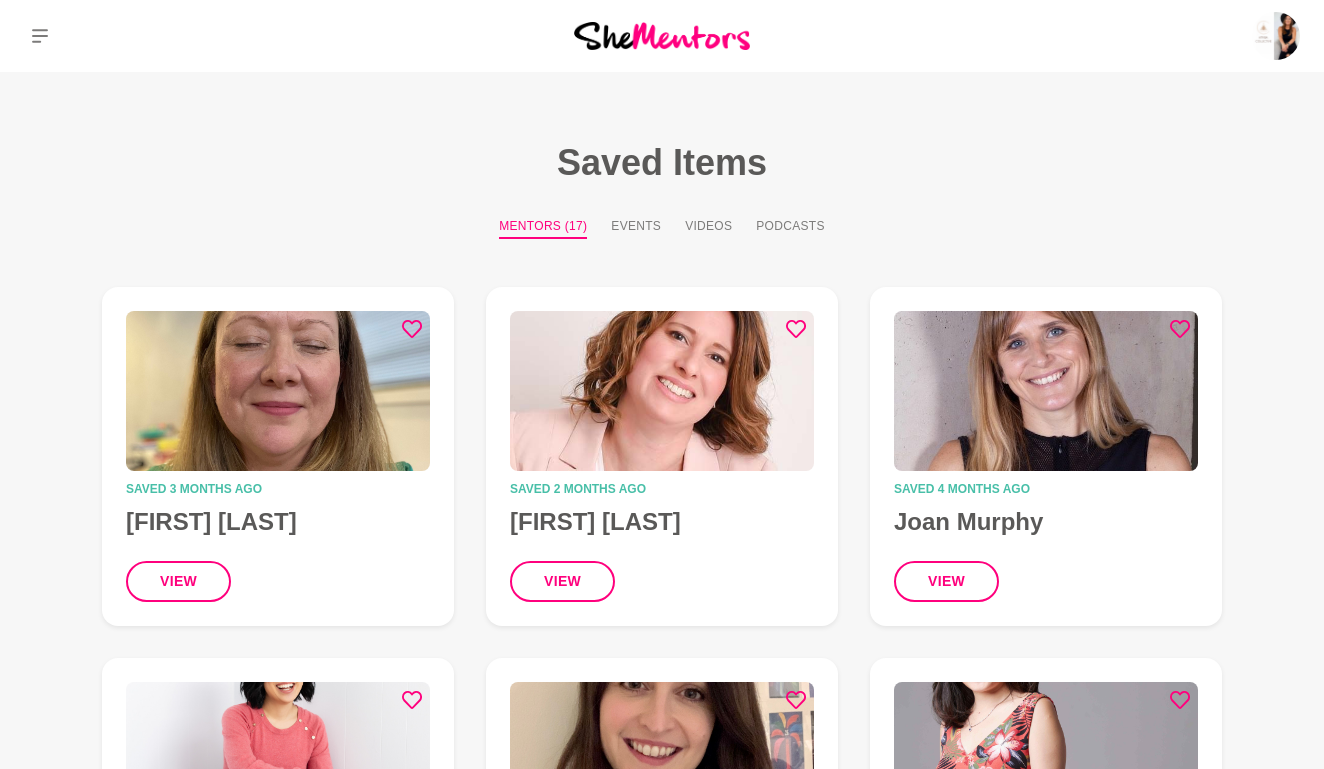 click on "Saved Items" at bounding box center (662, 162) 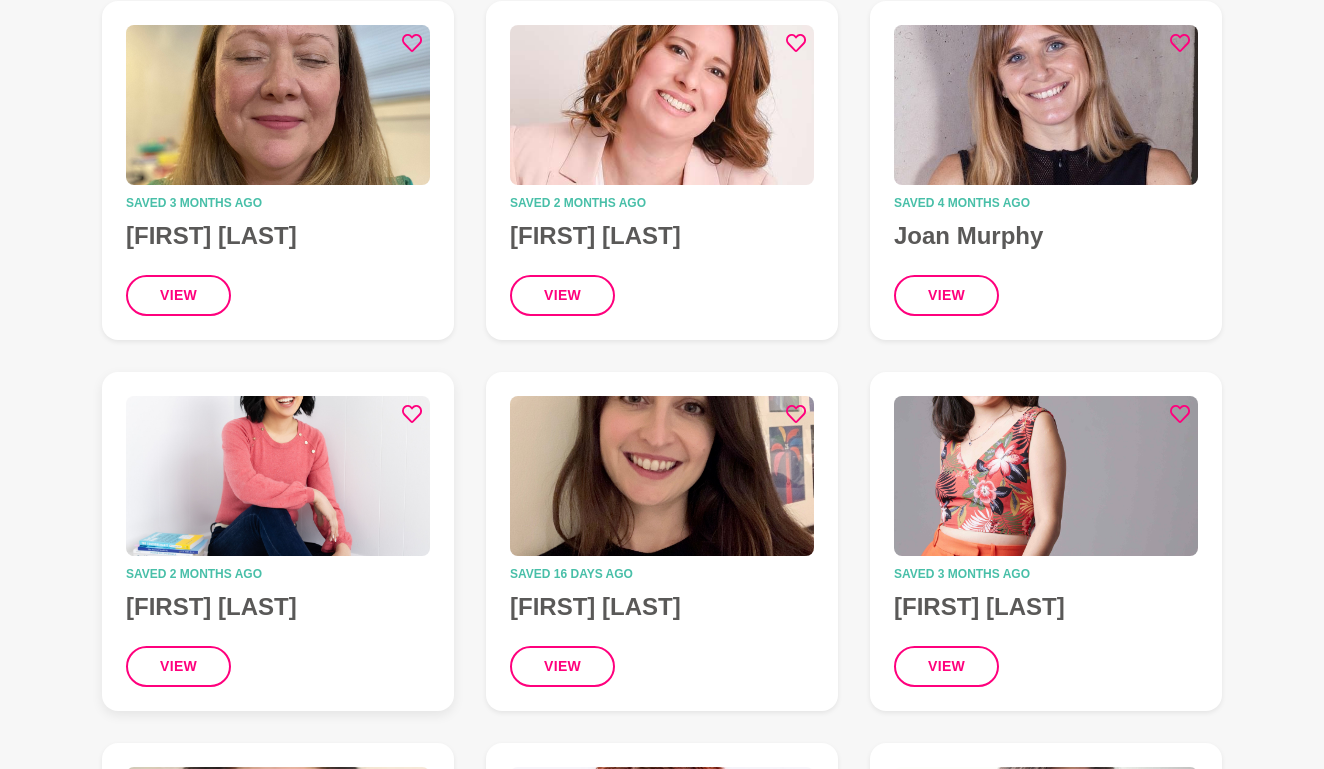 scroll, scrollTop: 278, scrollLeft: 0, axis: vertical 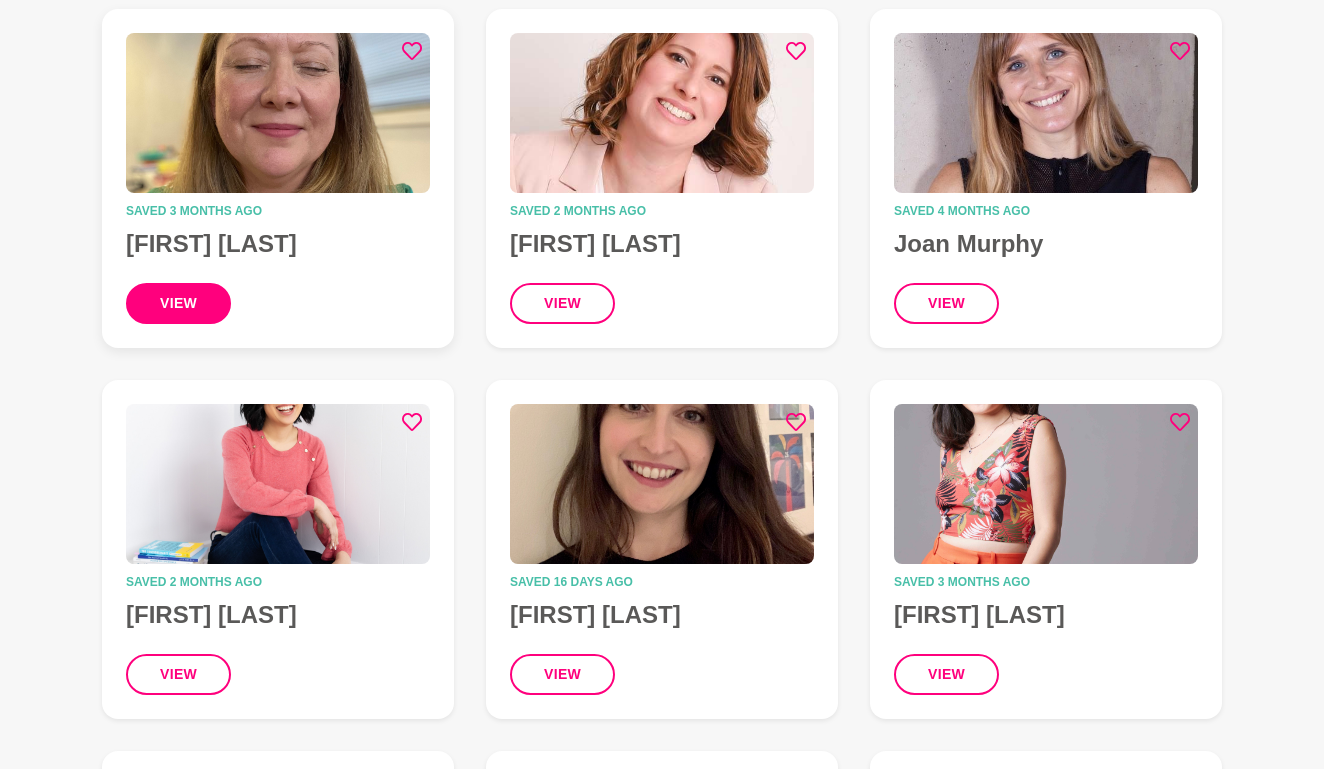 click on "view" at bounding box center [178, 303] 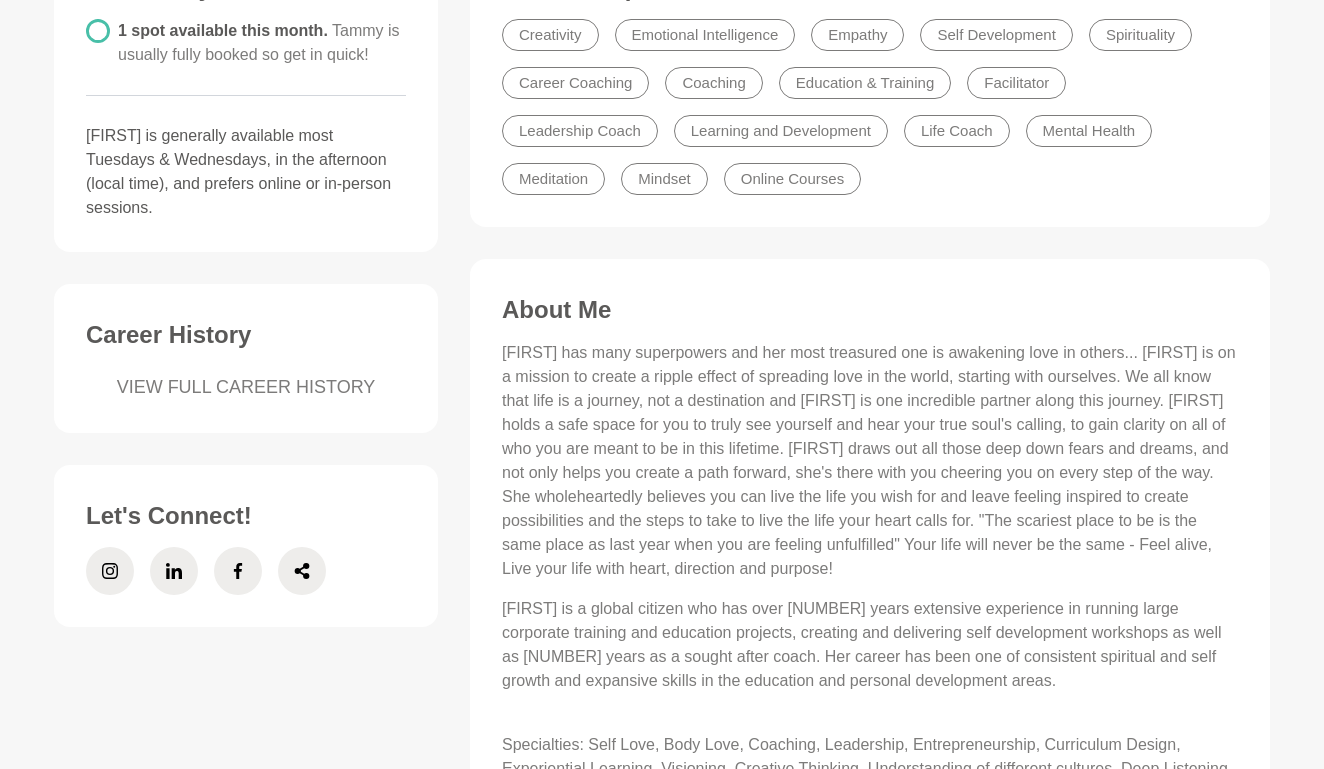 scroll, scrollTop: 610, scrollLeft: 0, axis: vertical 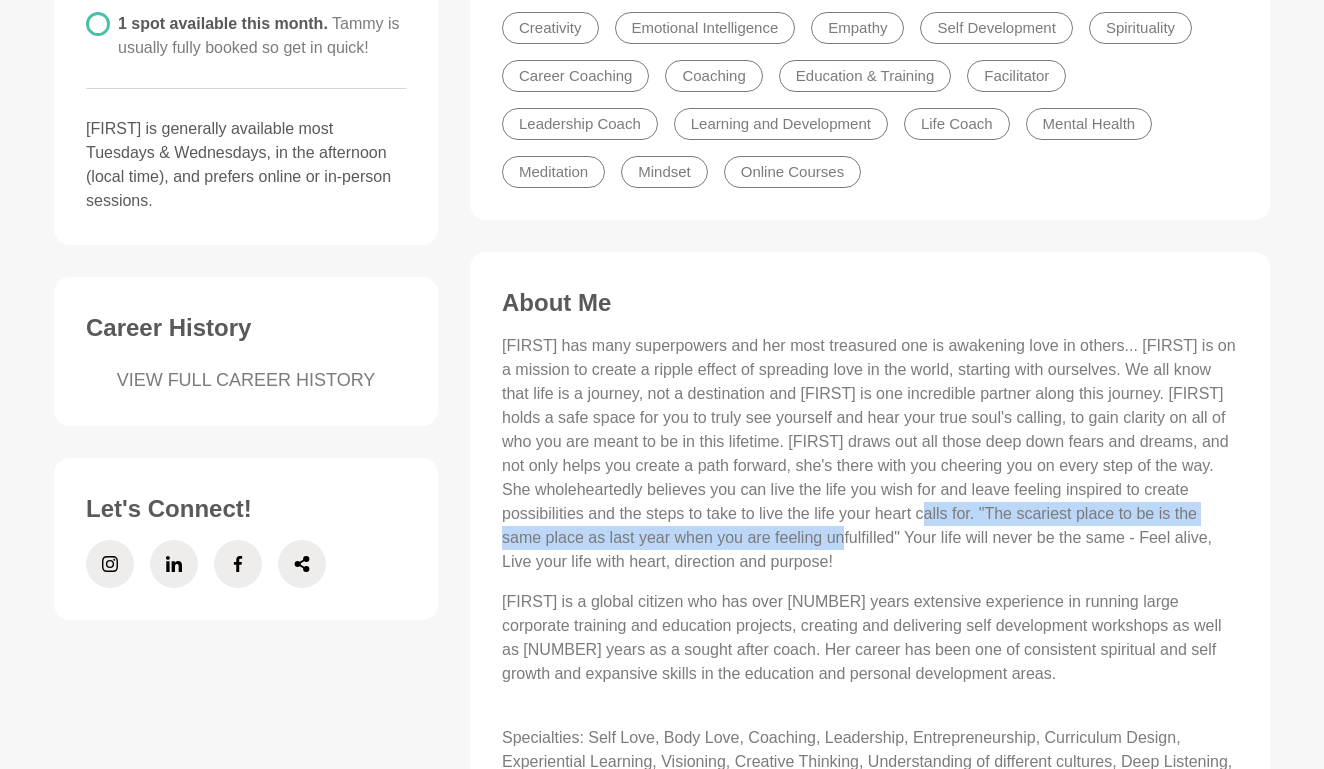 drag, startPoint x: 988, startPoint y: 508, endPoint x: 902, endPoint y: 544, distance: 93.230896 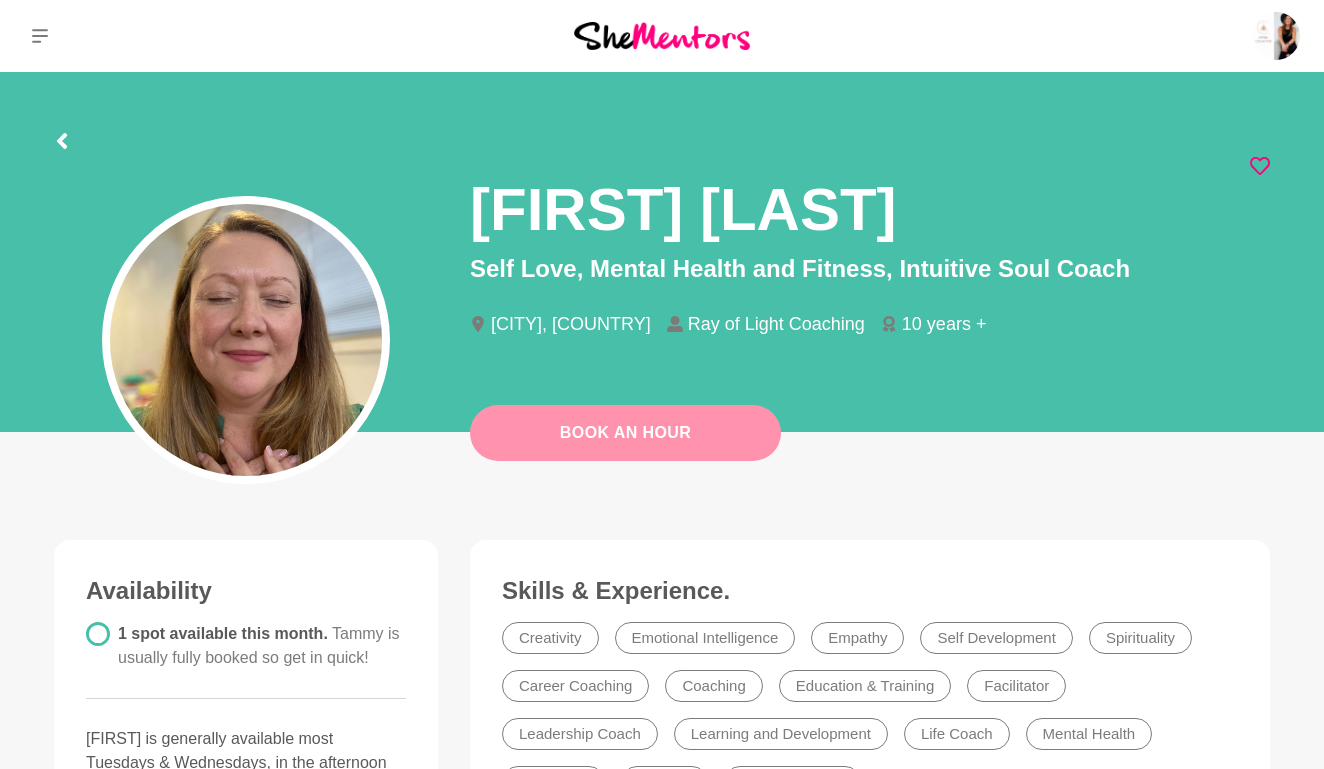 scroll, scrollTop: 0, scrollLeft: 0, axis: both 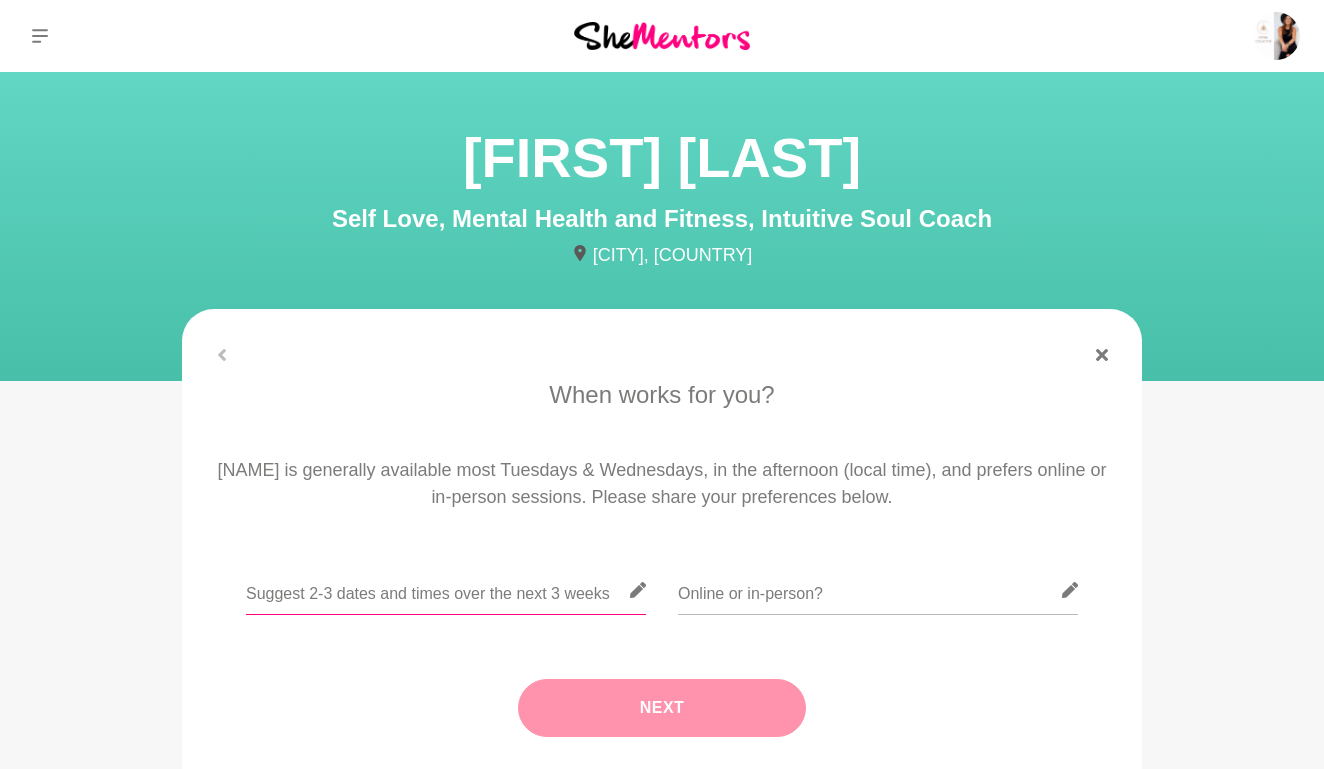 click at bounding box center [446, 590] 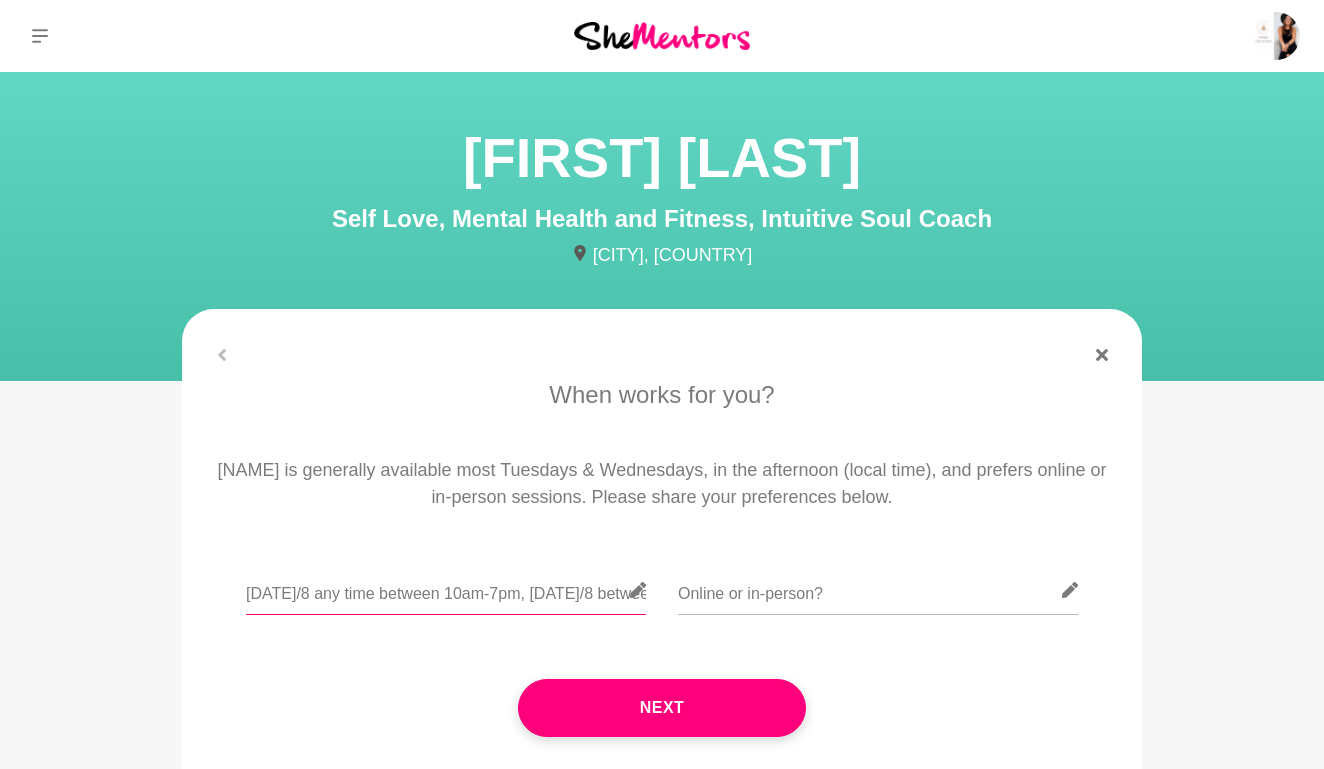 click on "[DATE]/8 any time between 10am-7pm, [DATE]/8 between 10am-2pm, 1" at bounding box center [446, 590] 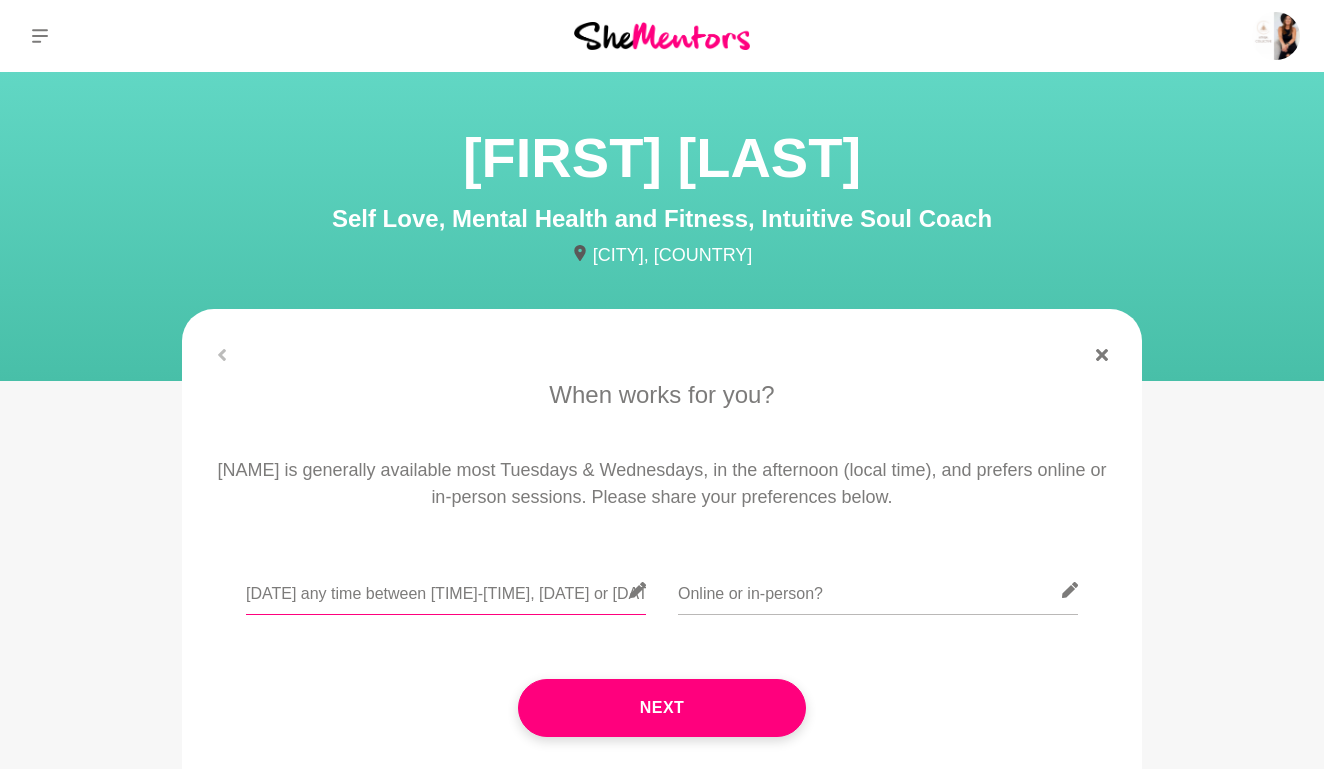 click on "[DATE] any time between [TIME]-[TIME], [DATE] or [DATE] between [TIME]-[TIME], [DATE]" at bounding box center [446, 590] 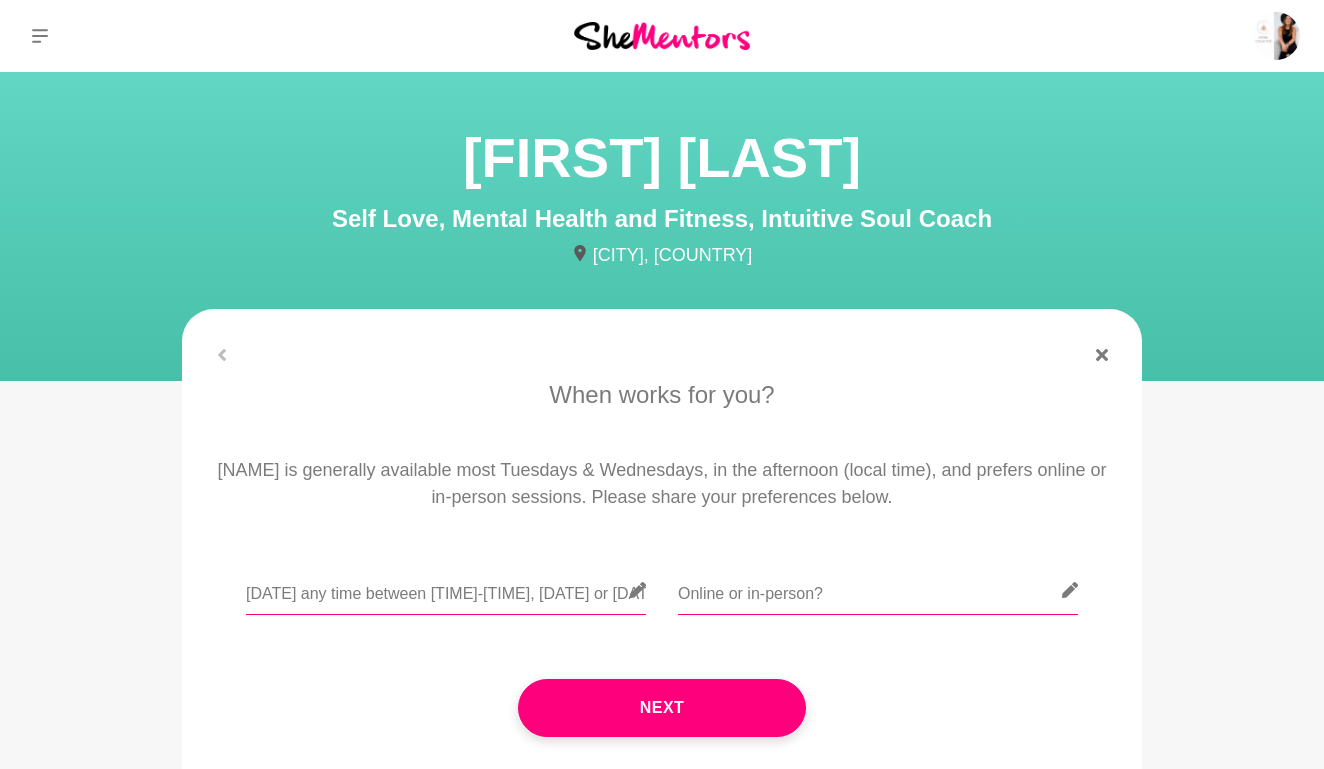 type on "[DATE] any time between [TIME]-[TIME], [DATE] or [DATE] between [TIME]-[TIME], [DATE] or [DATE] anytime between [TIME]-[TIME]." 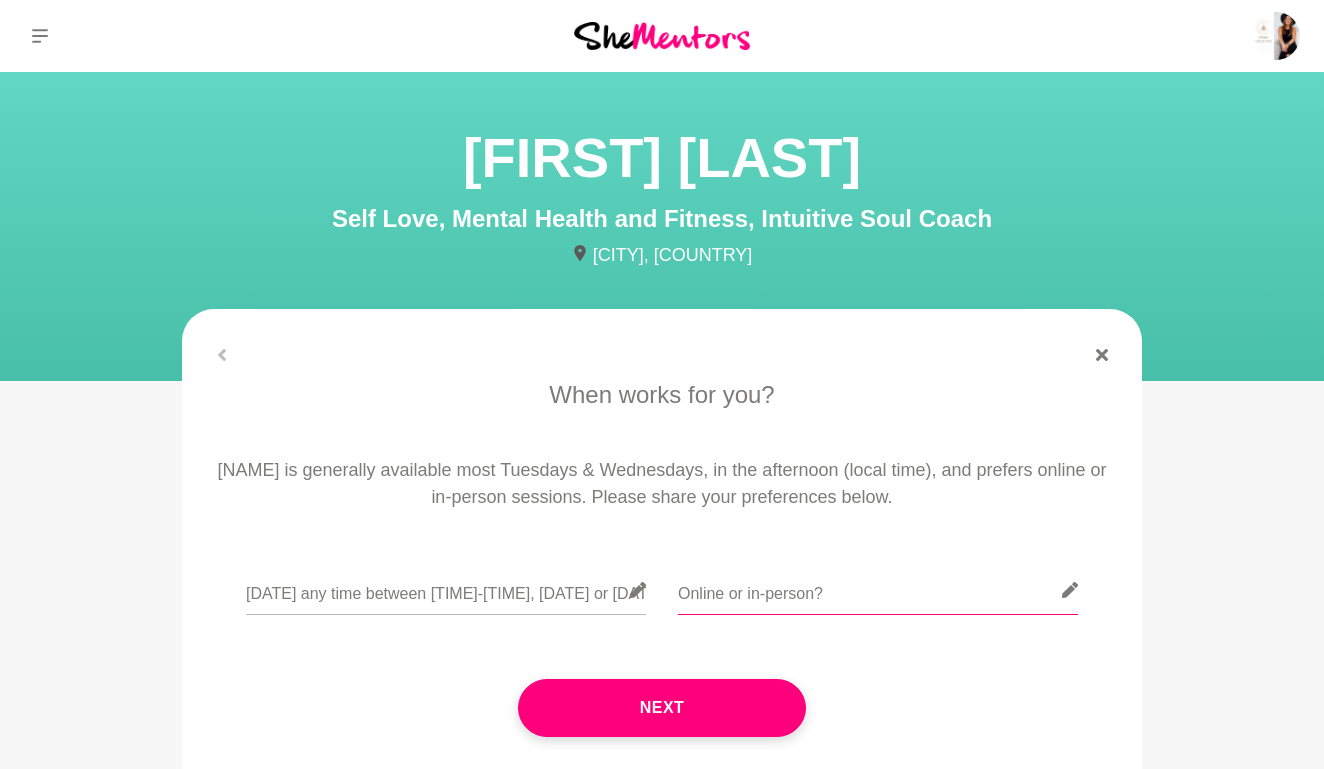 click at bounding box center [878, 590] 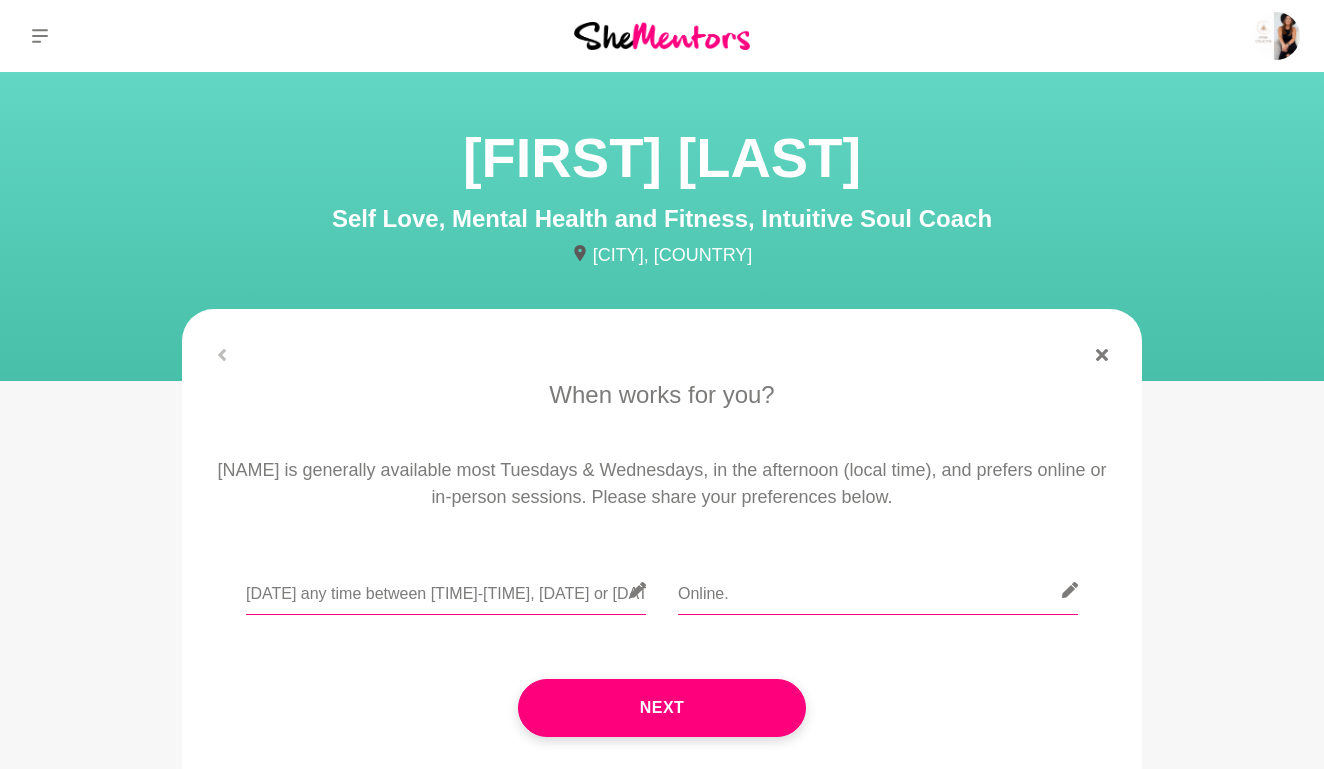 type on "Online." 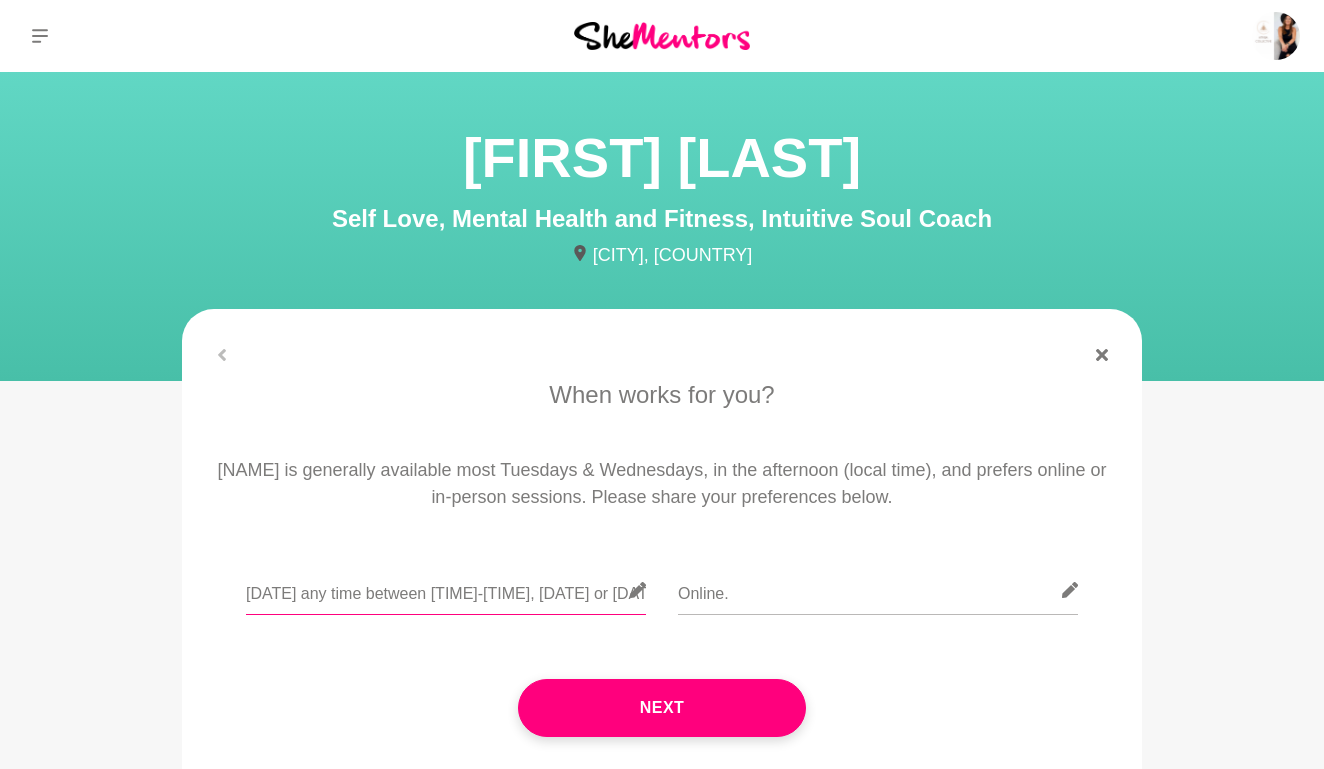 click on "[DATE] any time between [TIME]-[TIME], [DATE] or [DATE] between [TIME]-[TIME], [DATE] or [DATE] anytime between [TIME]-[TIME]." at bounding box center (446, 590) 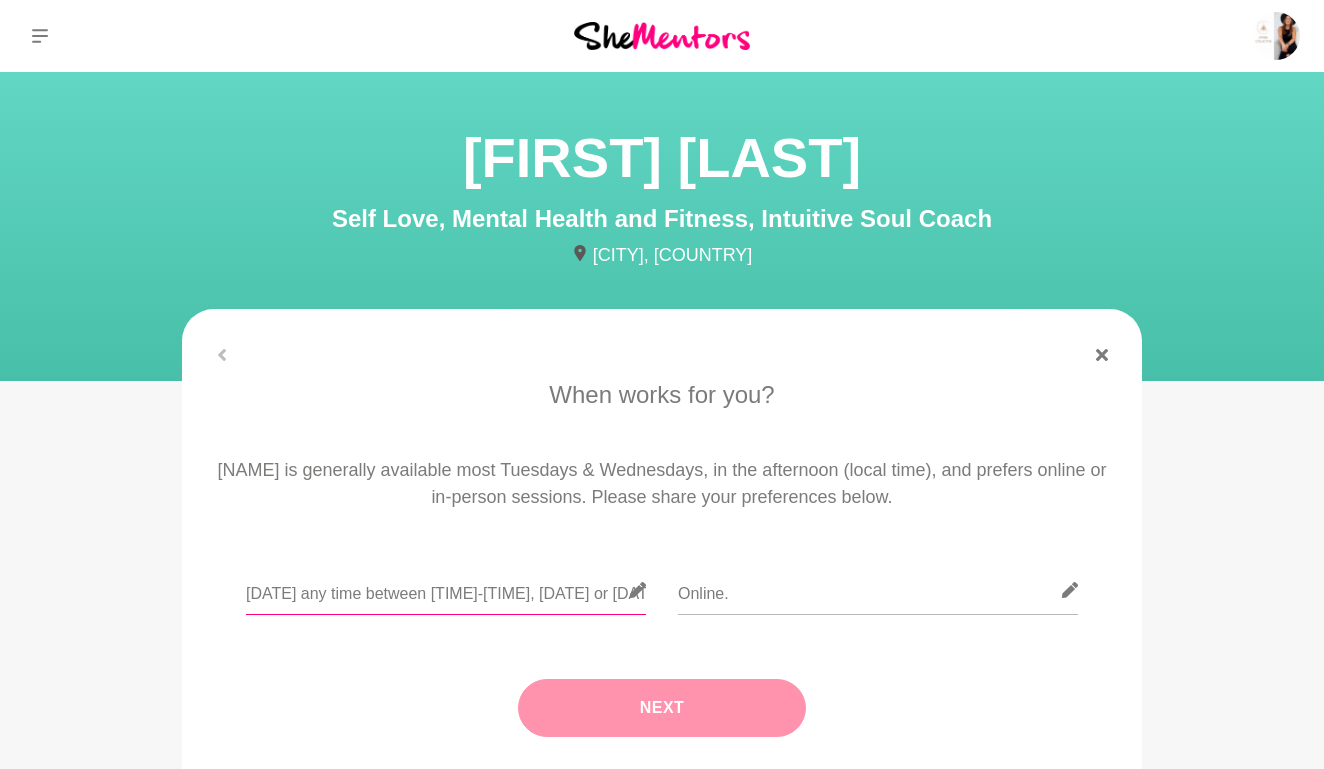 type on "[DATE] any time between [TIME]-[TIME], [DATE] or [DATE] between [TIME]-[TIME], [DATE] or [DATE] anytime between [TIME]-[TIME]. Or feel free to send me your booking link/best availability" 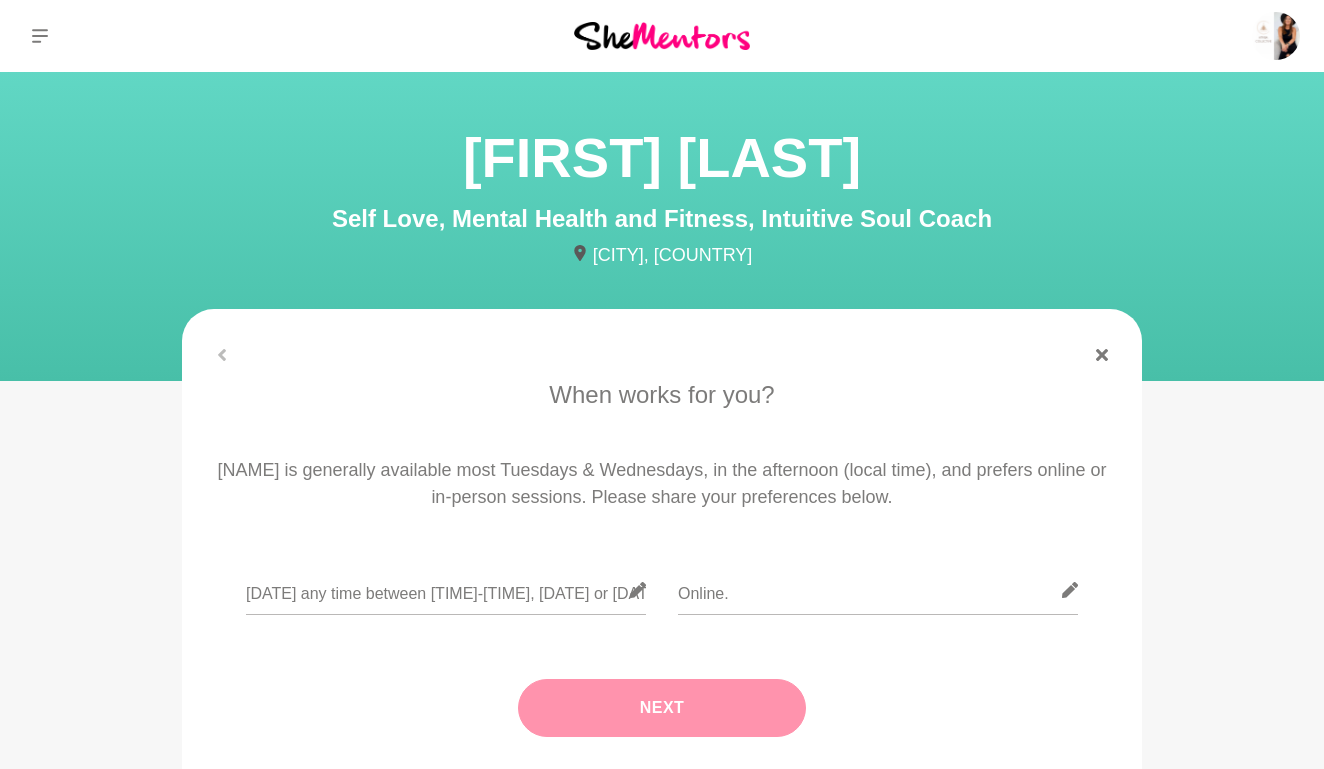 click on "Next" at bounding box center [662, 708] 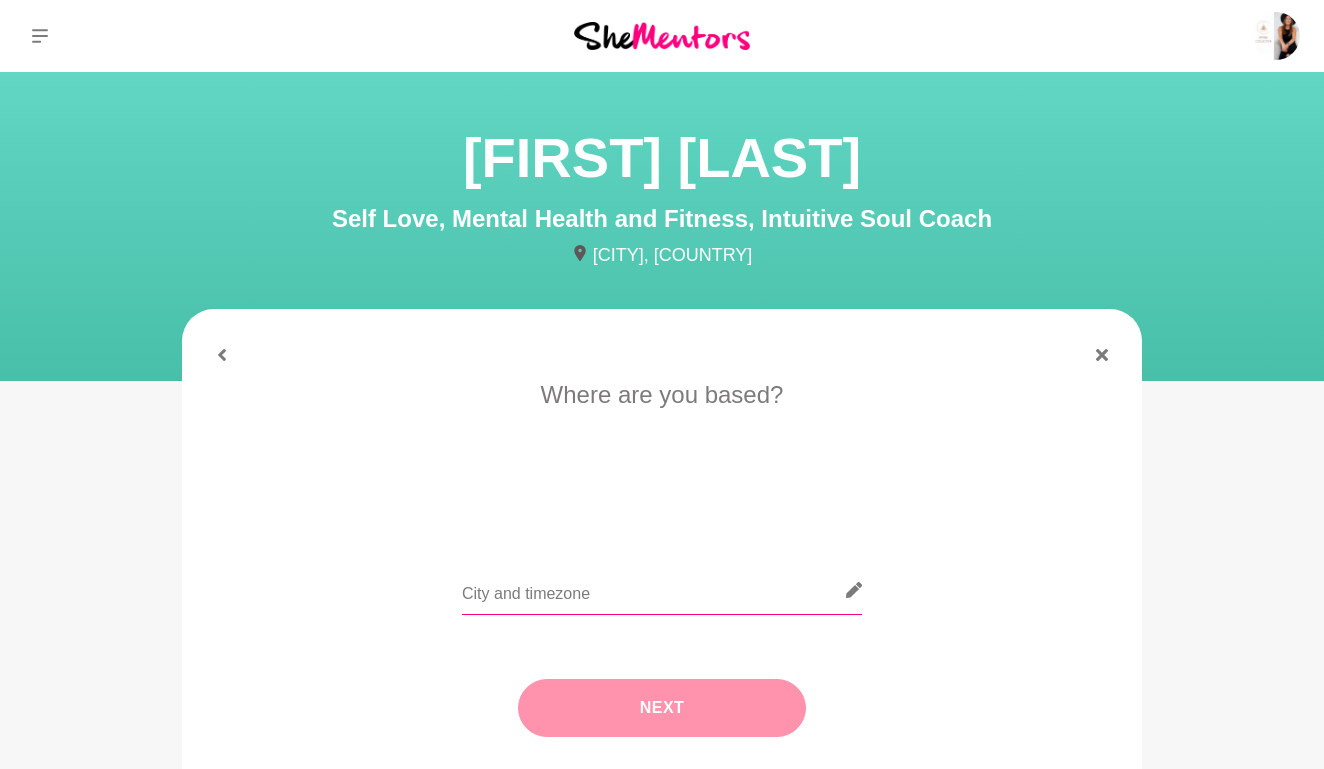 click at bounding box center [662, 590] 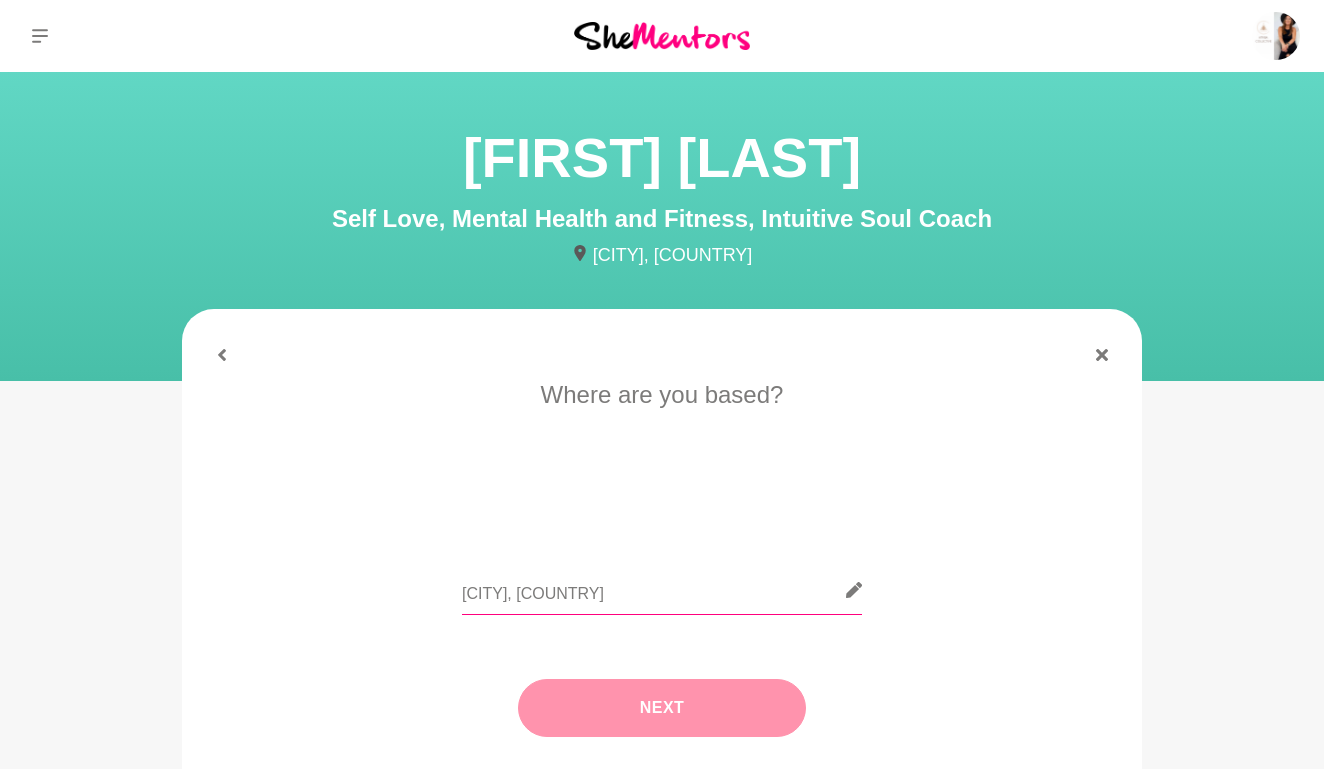 type on "[CITY], [COUNTRY]" 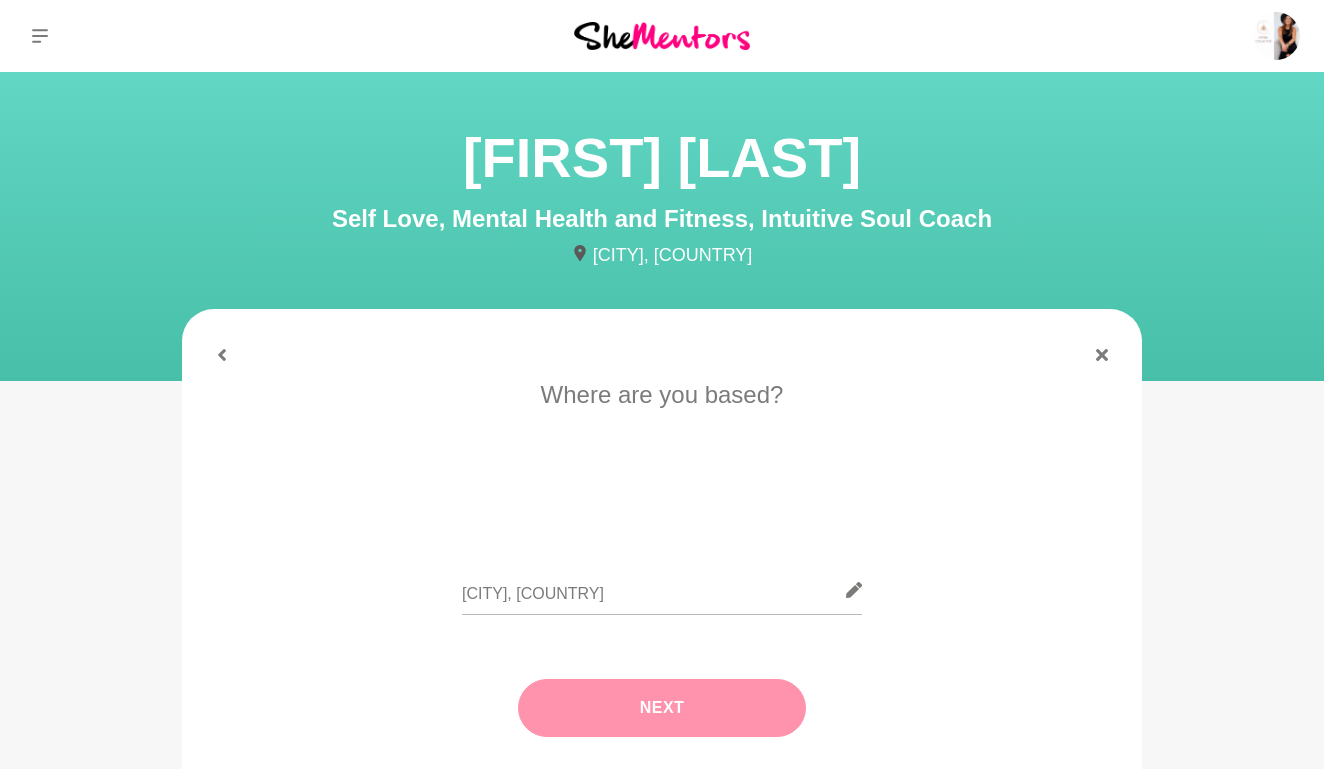 click on "Next" at bounding box center [662, 708] 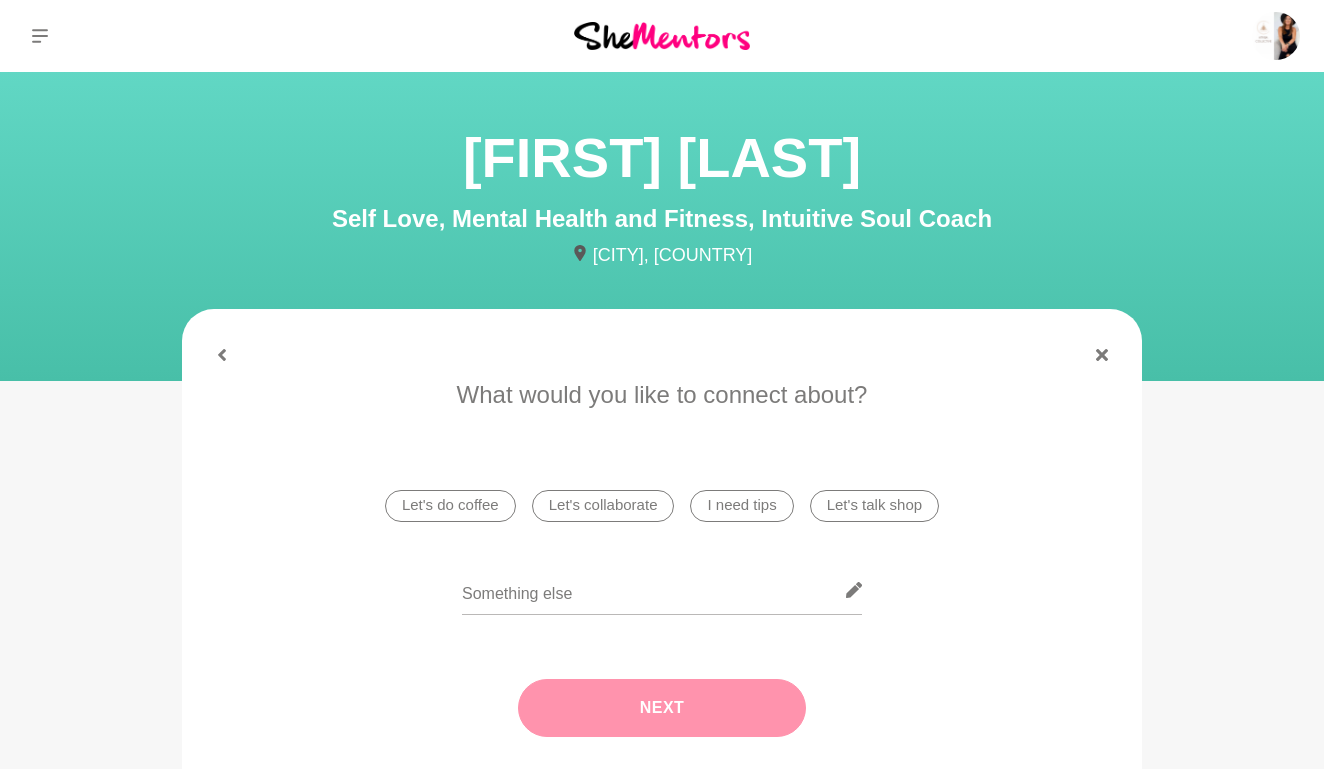 click on "I need tips" at bounding box center (741, 506) 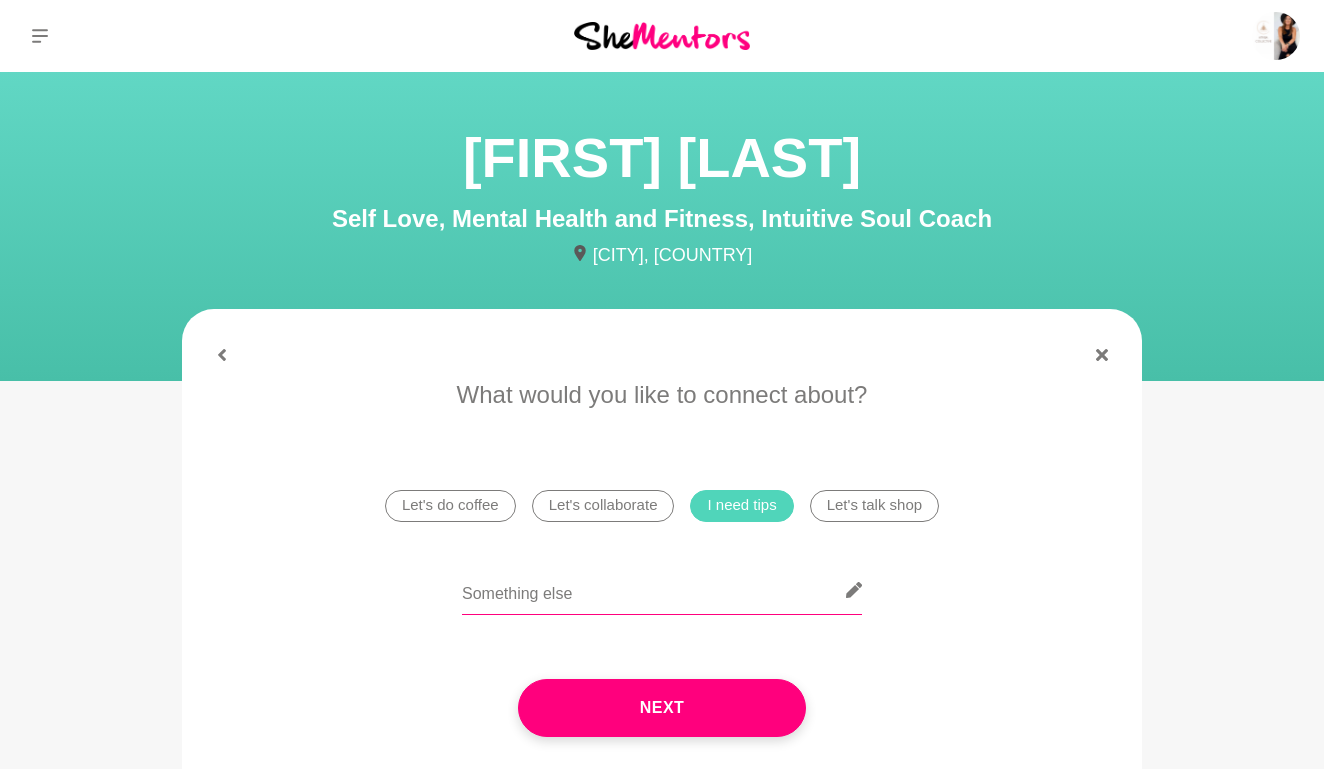 click at bounding box center [662, 590] 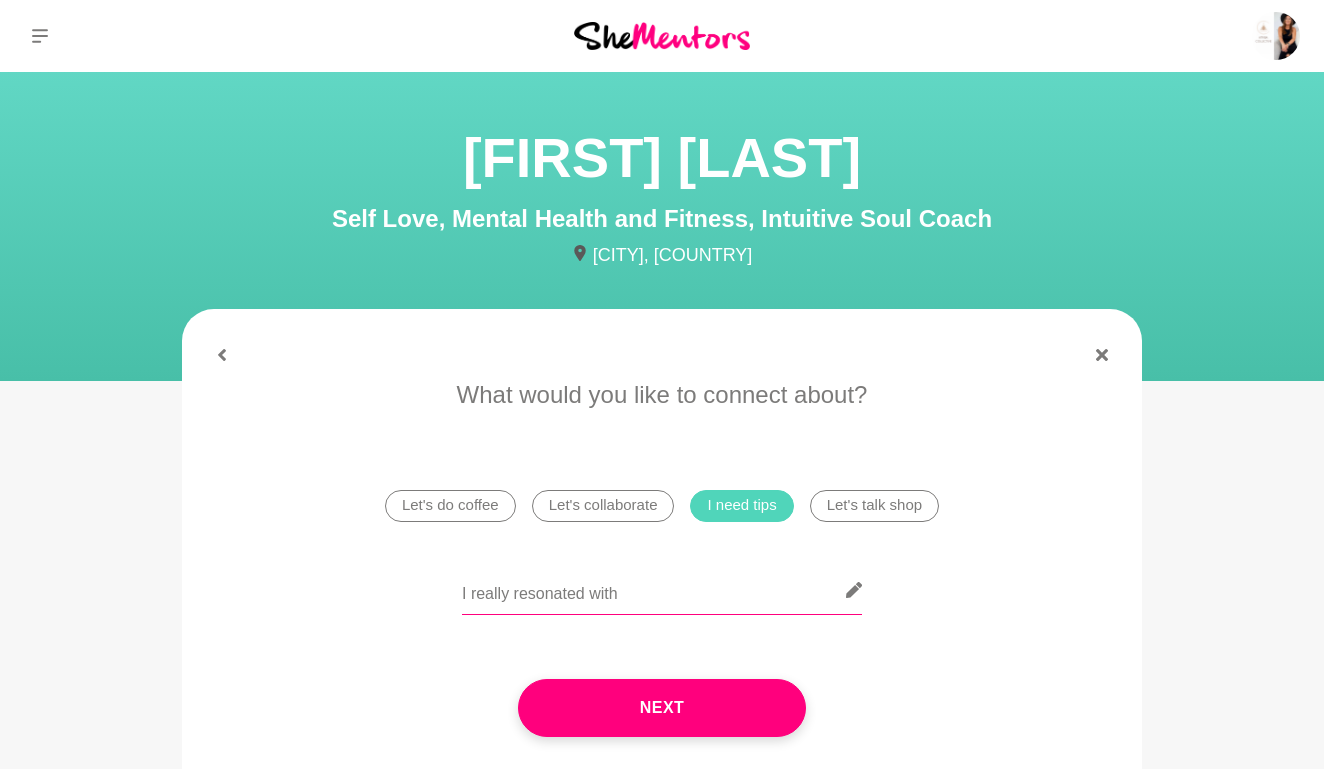 paste on ""The scariest place to be is the same place as last year when you are feeling unfulfilled"" 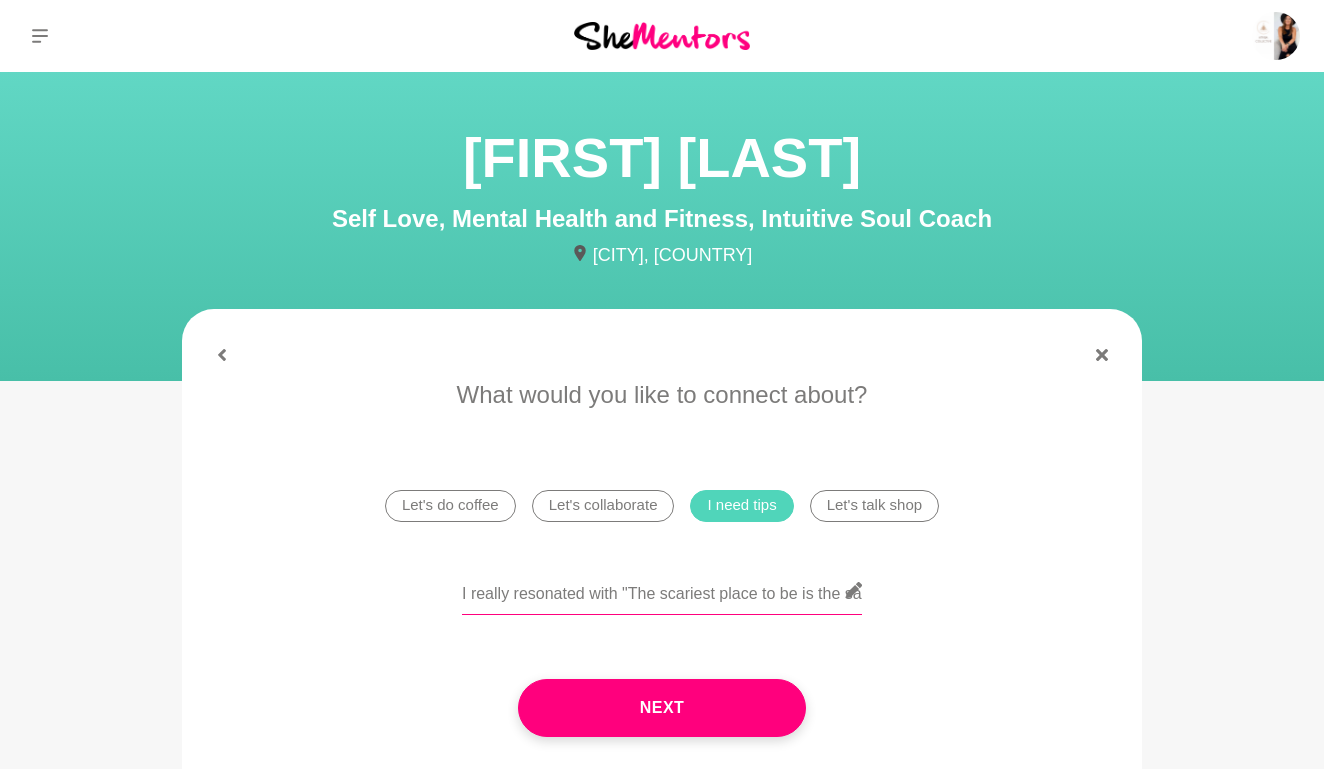 click on "I really resonated with "The scariest place to be is the same place as last year when you are feeling unfulfilled"" at bounding box center (662, 590) 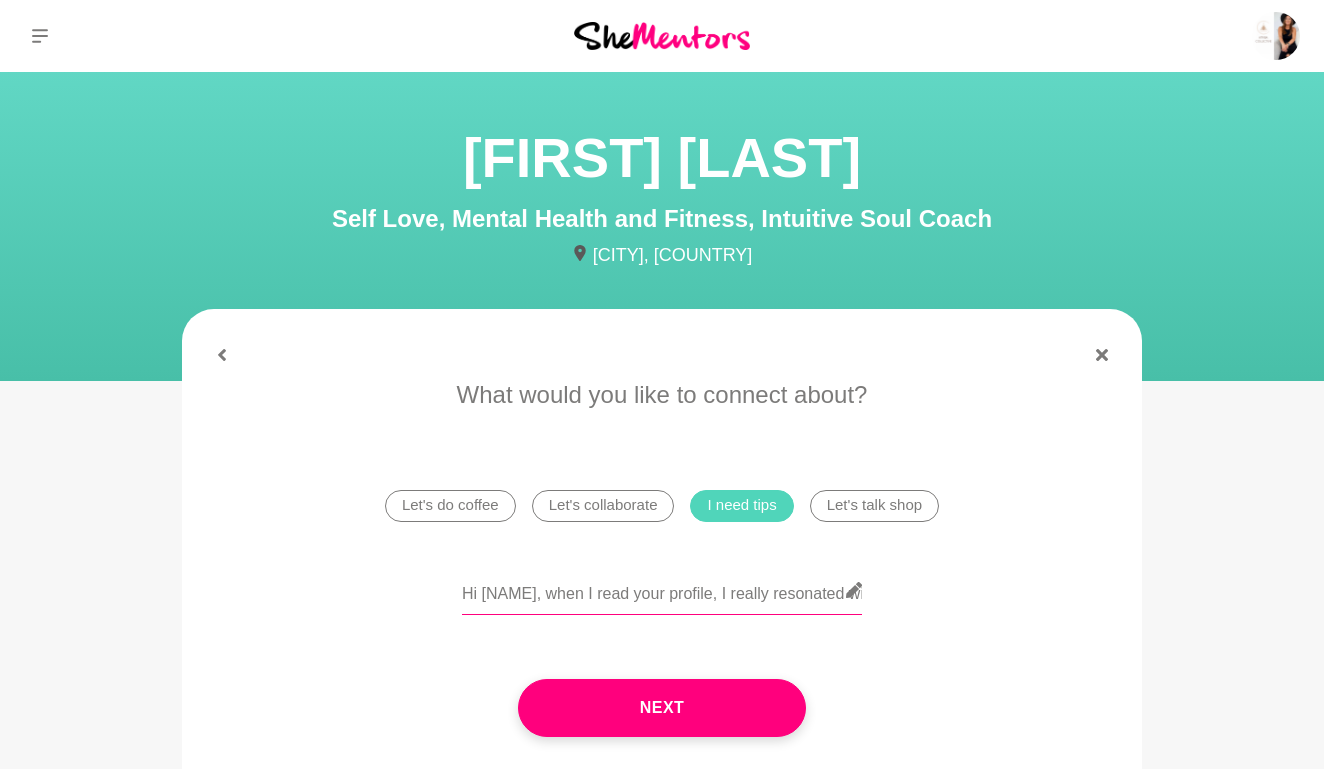 click on "Hi [NAME], when I read your profile, I really resonated with "The scariest place to be is the same place as last year when you are feeling unfulfilled." - I feel I have plateud" at bounding box center (662, 590) 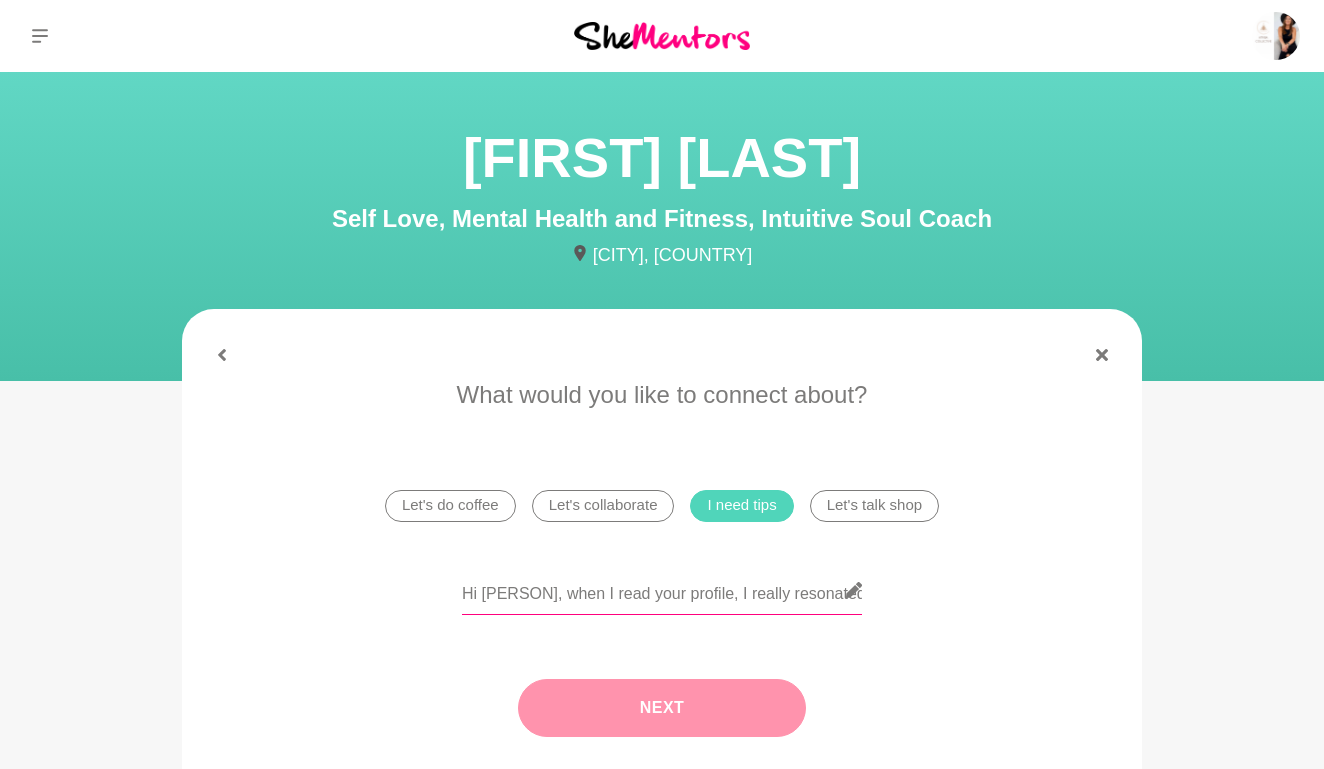 type on "Hi [PERSON], when I read your profile, I really resonated with "The scariest place to be is the same place as last year when you are feeling unfulfilled." - I feel I have plateaued somewhat in my life and business, despite creating lots of amazing things previously. I'm not unhappy in my life but I do feel there is a next level available for me and I'd love to chat with you about it.  "" 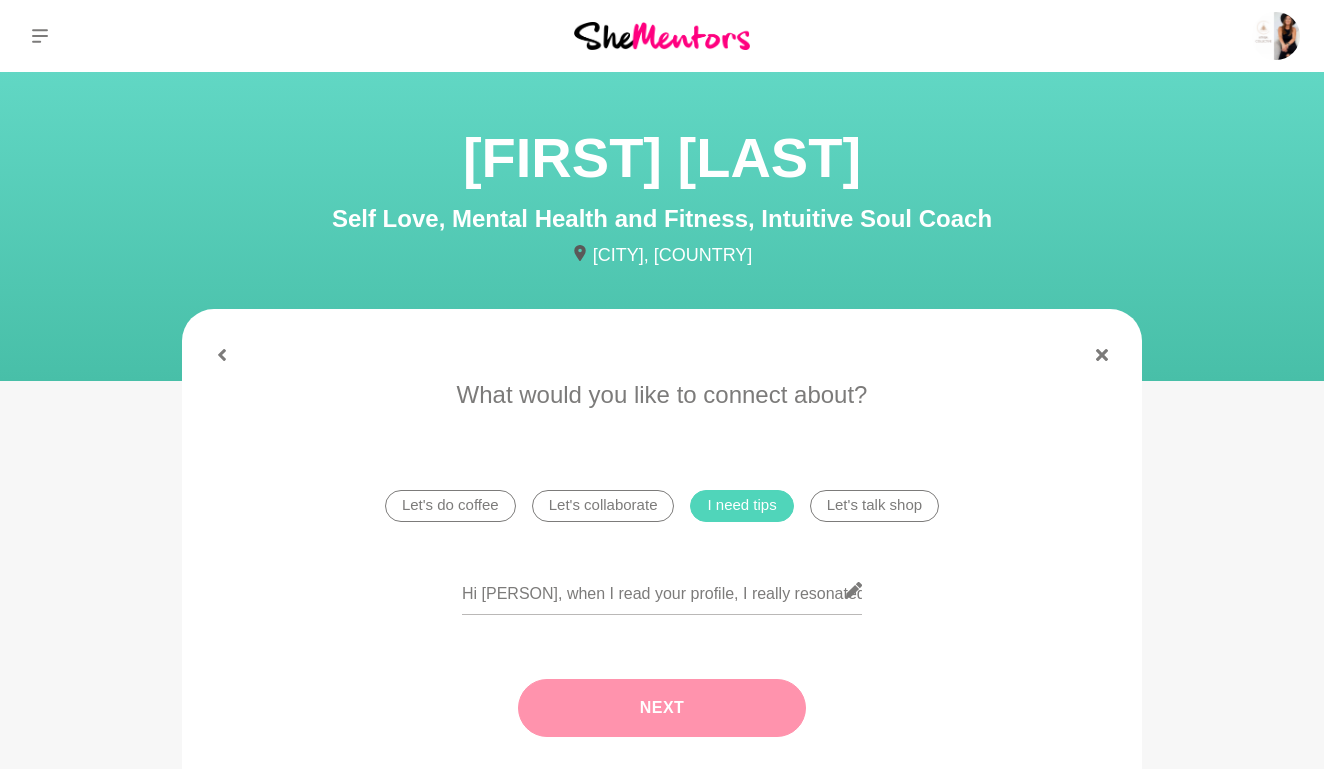 click on "Next" at bounding box center (662, 708) 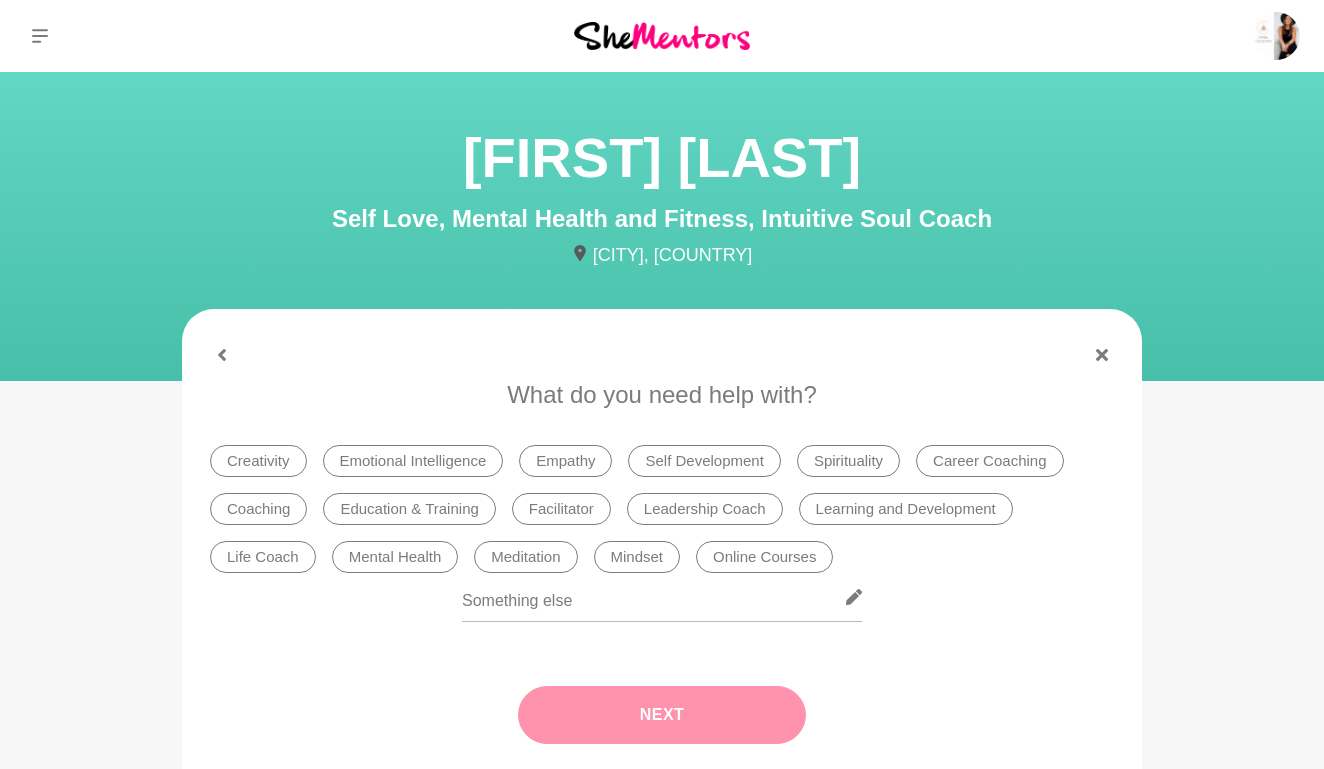 click on "Creativity" at bounding box center (258, 461) 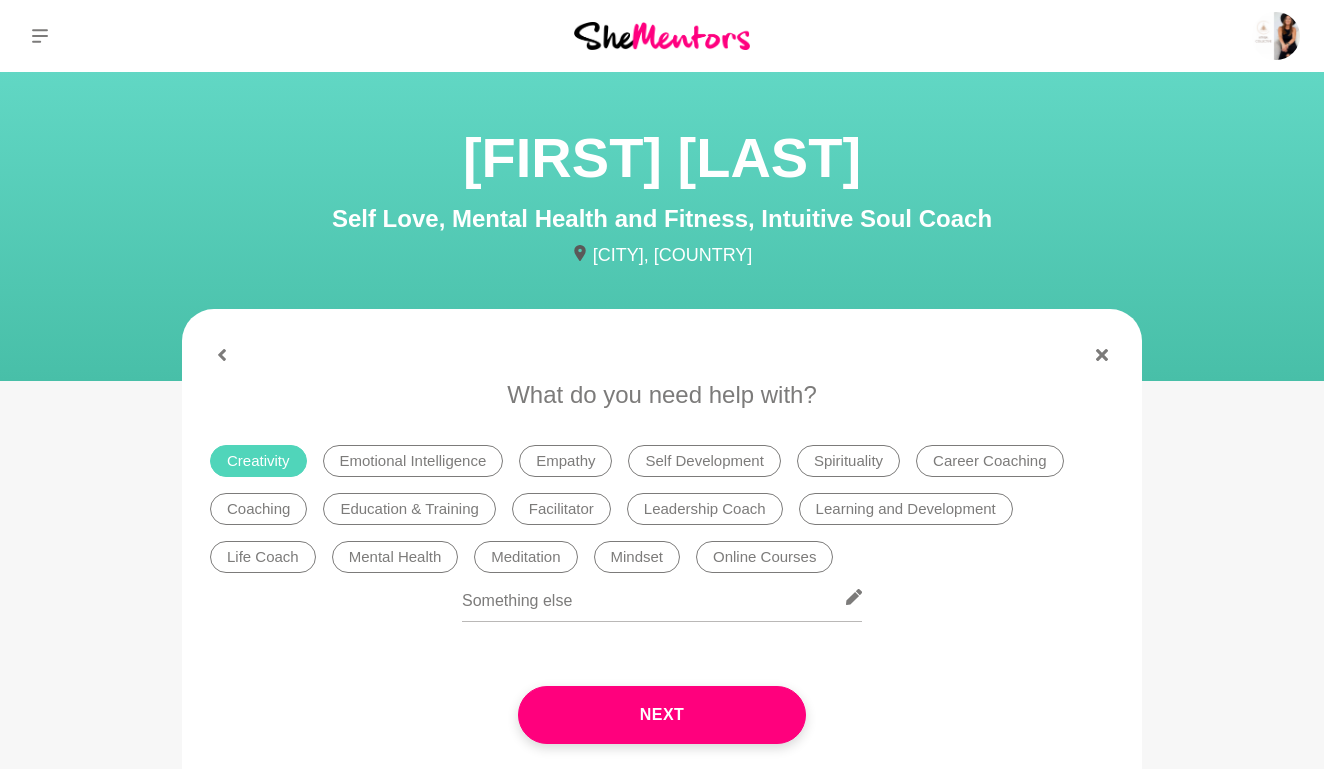 click on "Coaching" at bounding box center (258, 509) 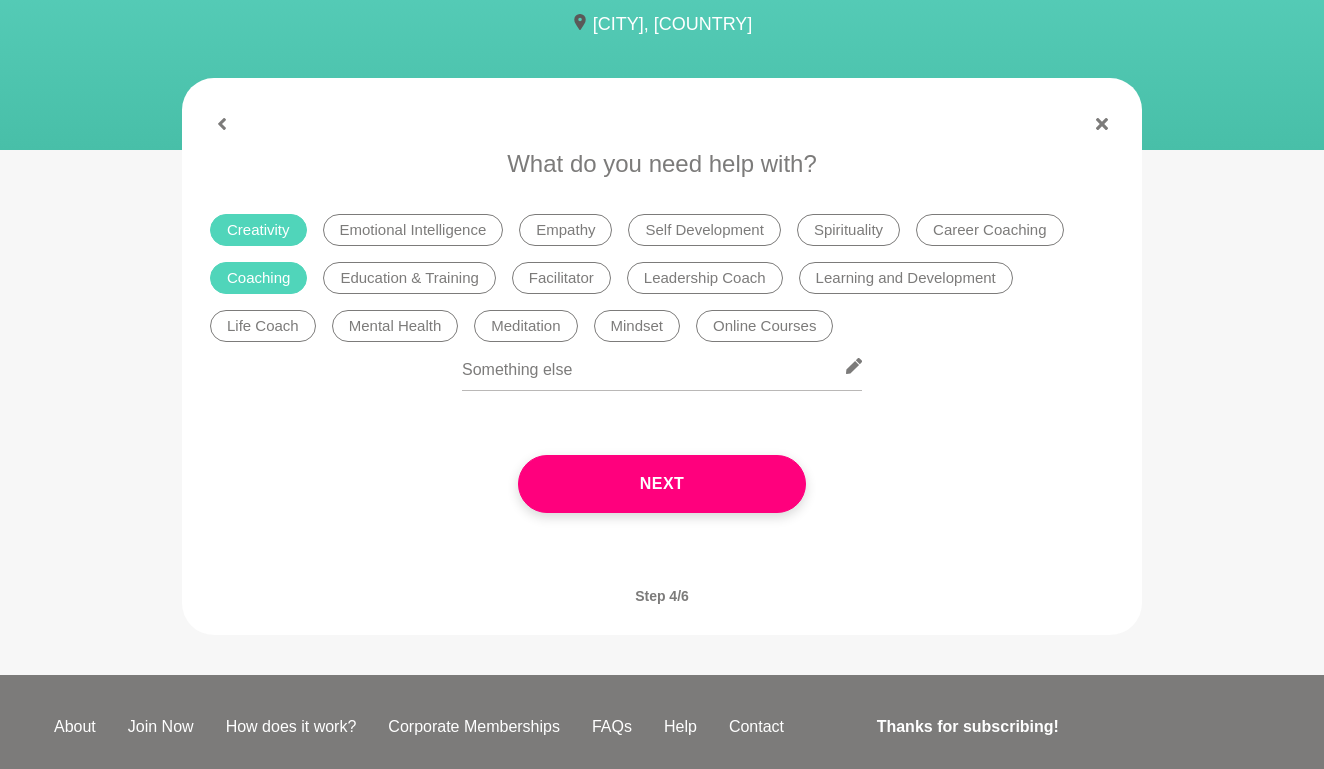 scroll, scrollTop: 233, scrollLeft: 0, axis: vertical 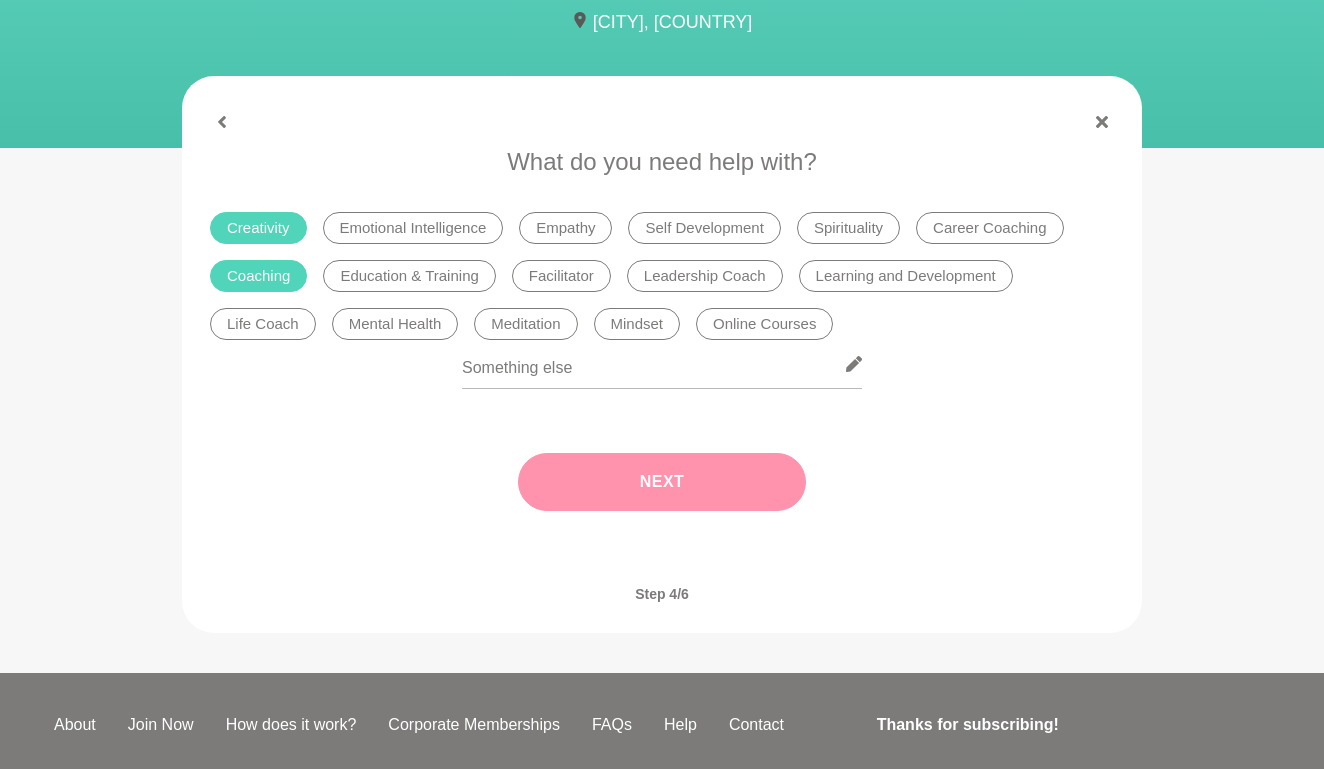 click on "Next" at bounding box center [662, 482] 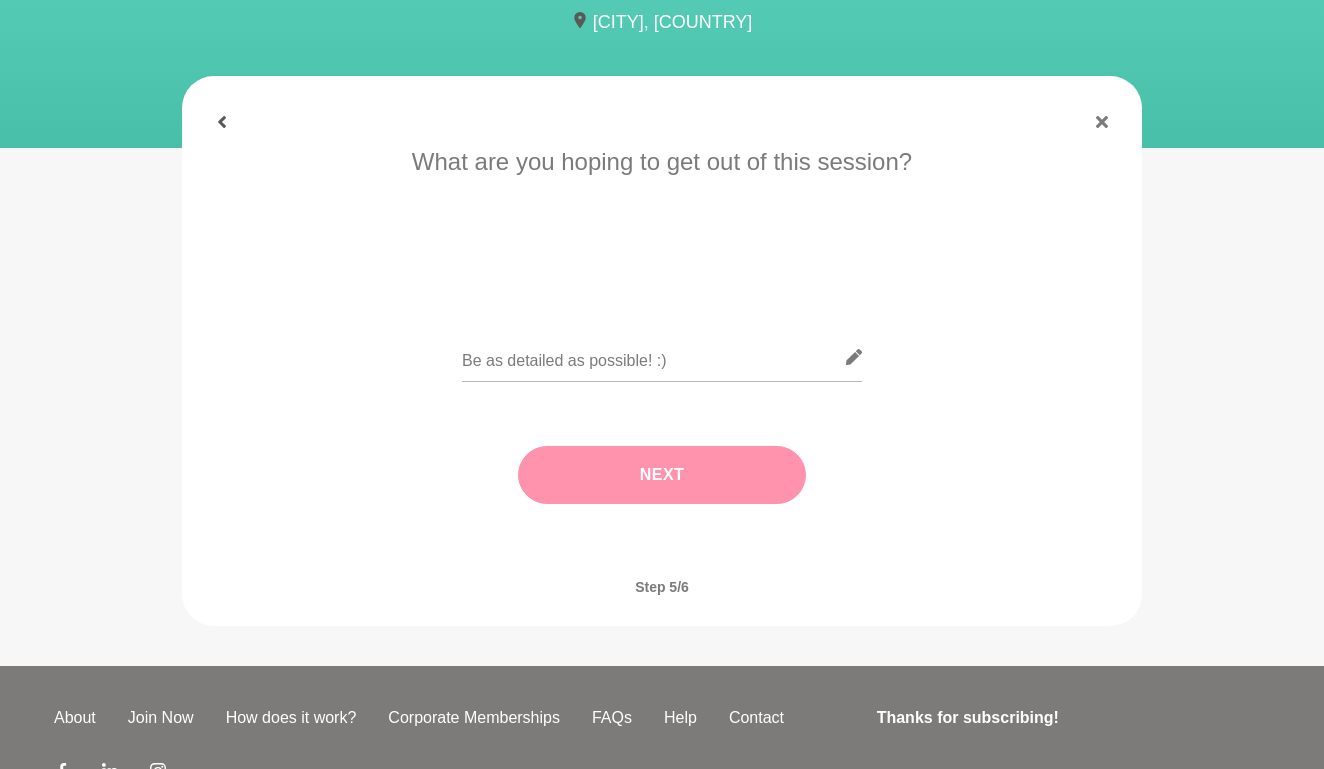 click 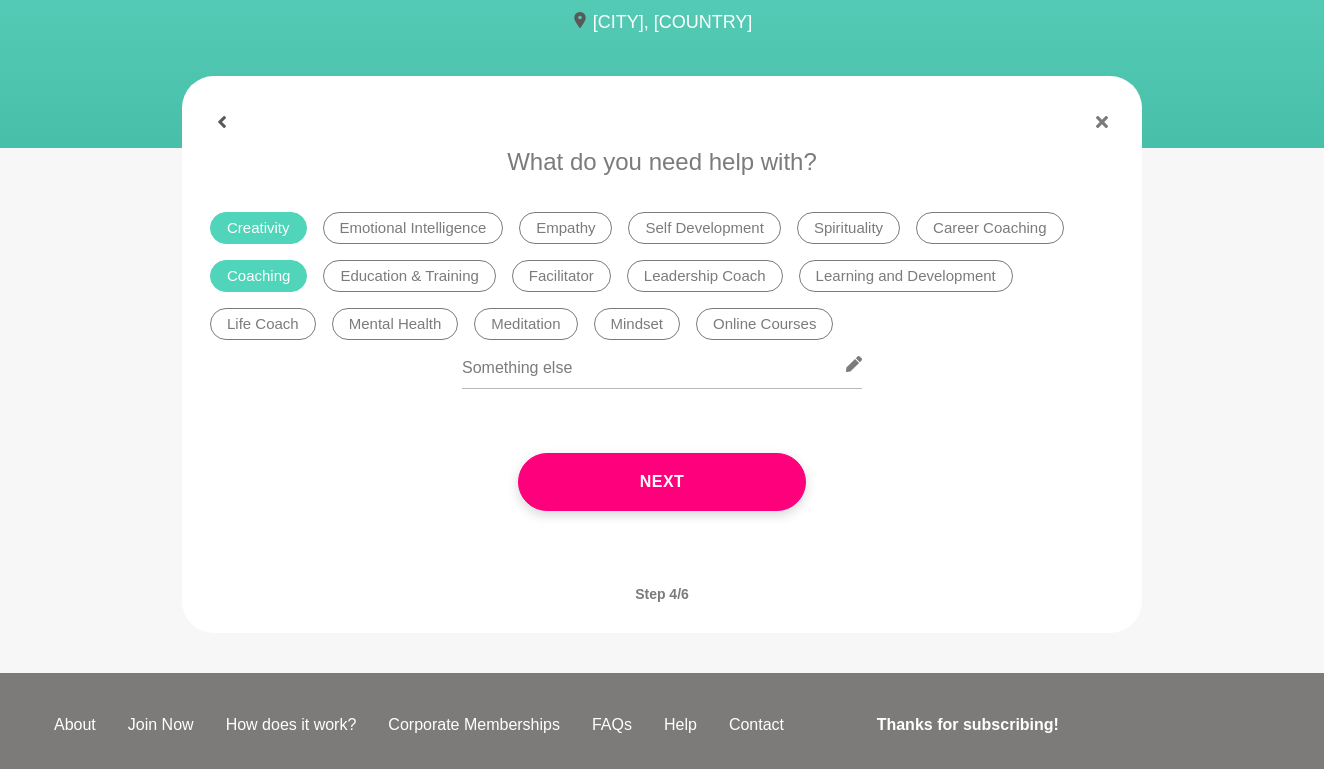 click 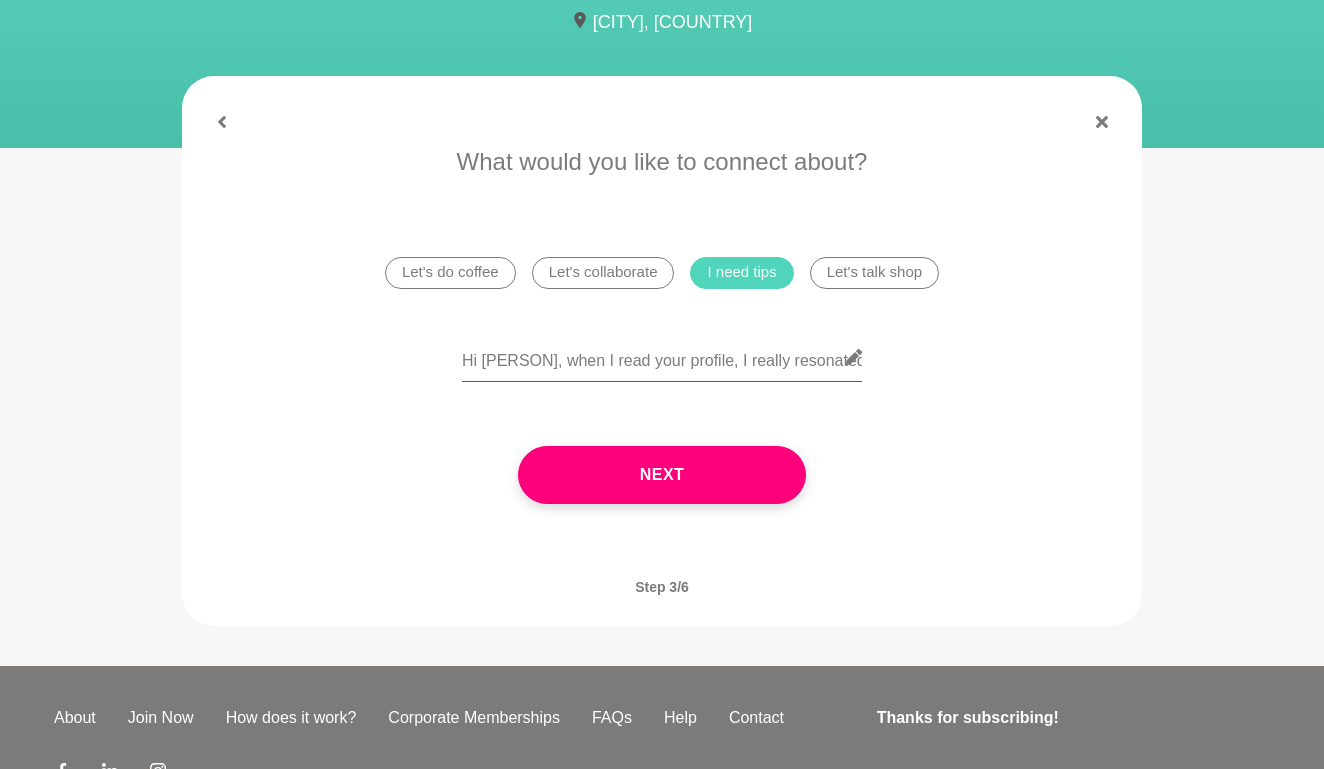 click on "Hi [PERSON], when I read your profile, I really resonated with "The scariest place to be is the same place as last year when you are feeling unfulfilled." - I feel I have plateaued somewhat in my life and business, despite creating lots of amazing things previously. I'm not unhappy in my life but I do feel there is a next level available for me and I'd love to chat with you about it.  "" at bounding box center [662, 357] 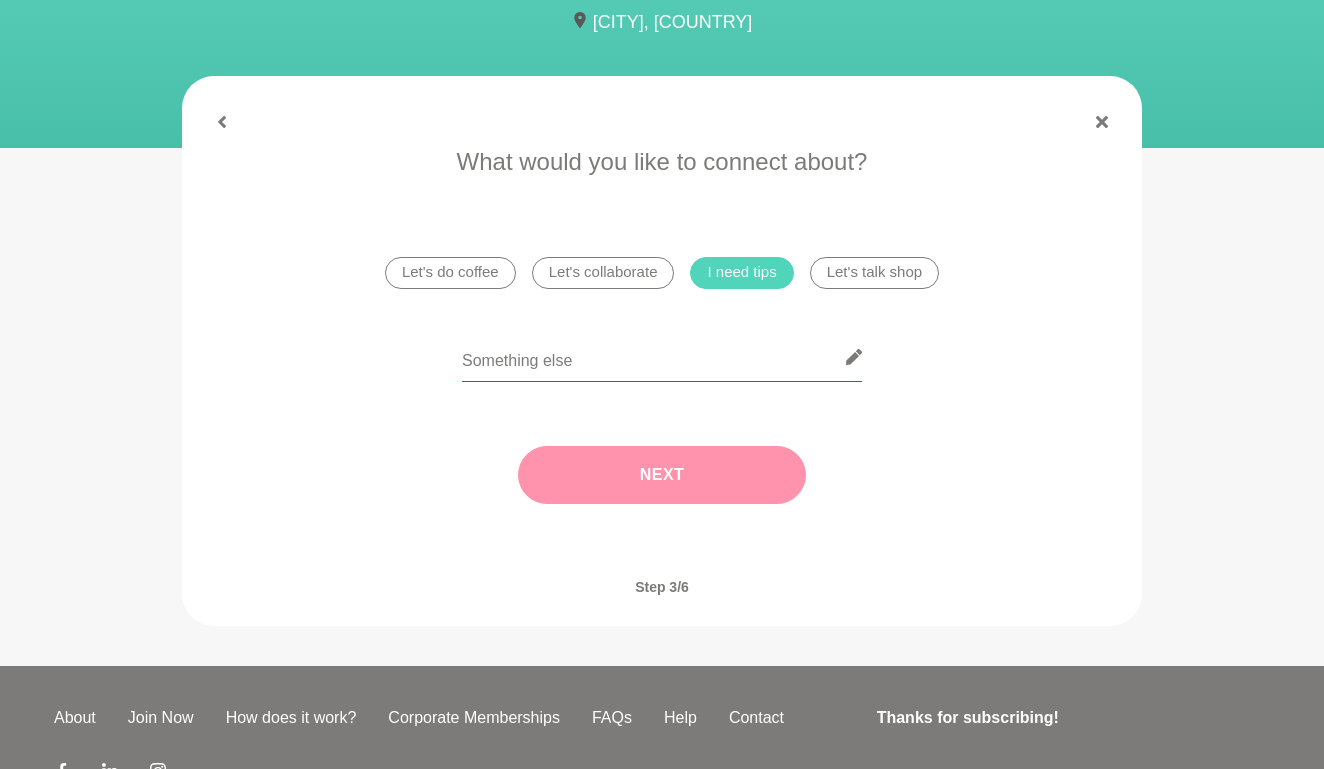 type 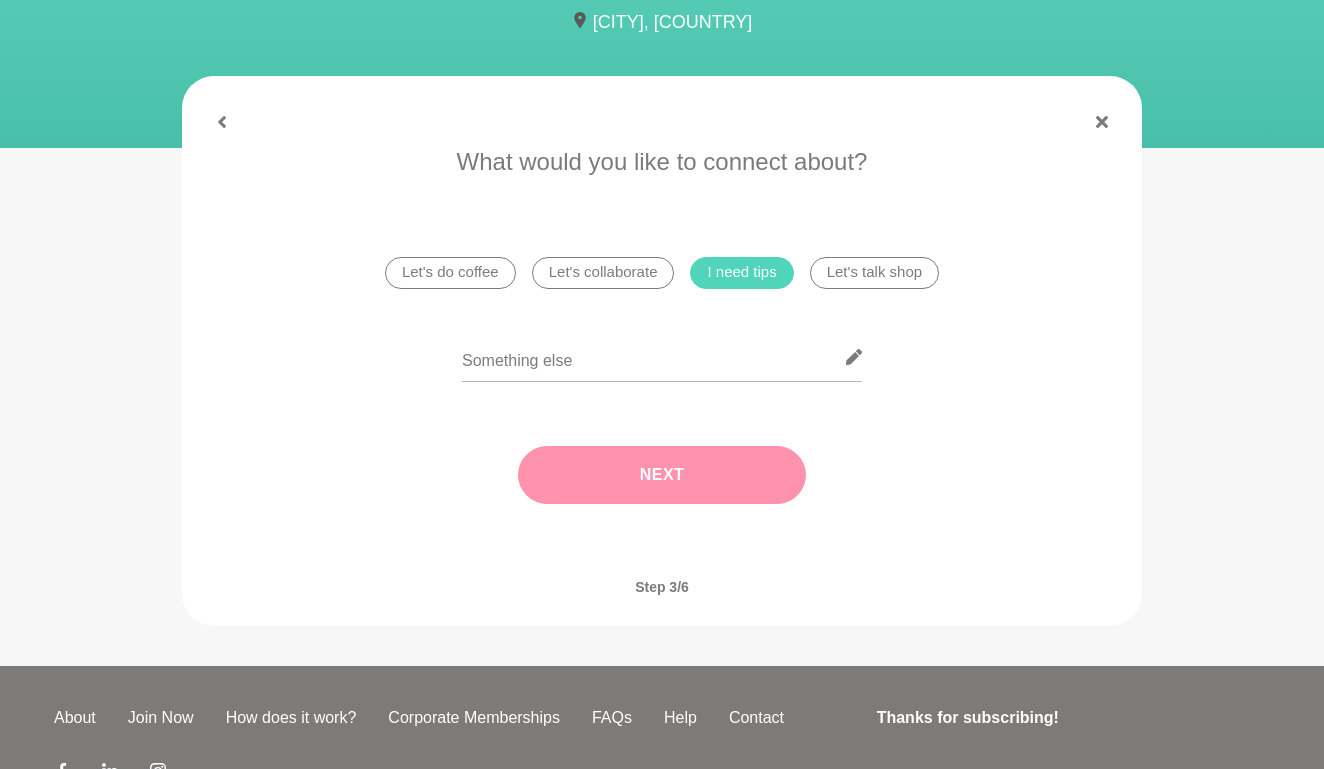 click on "Next" at bounding box center (662, 475) 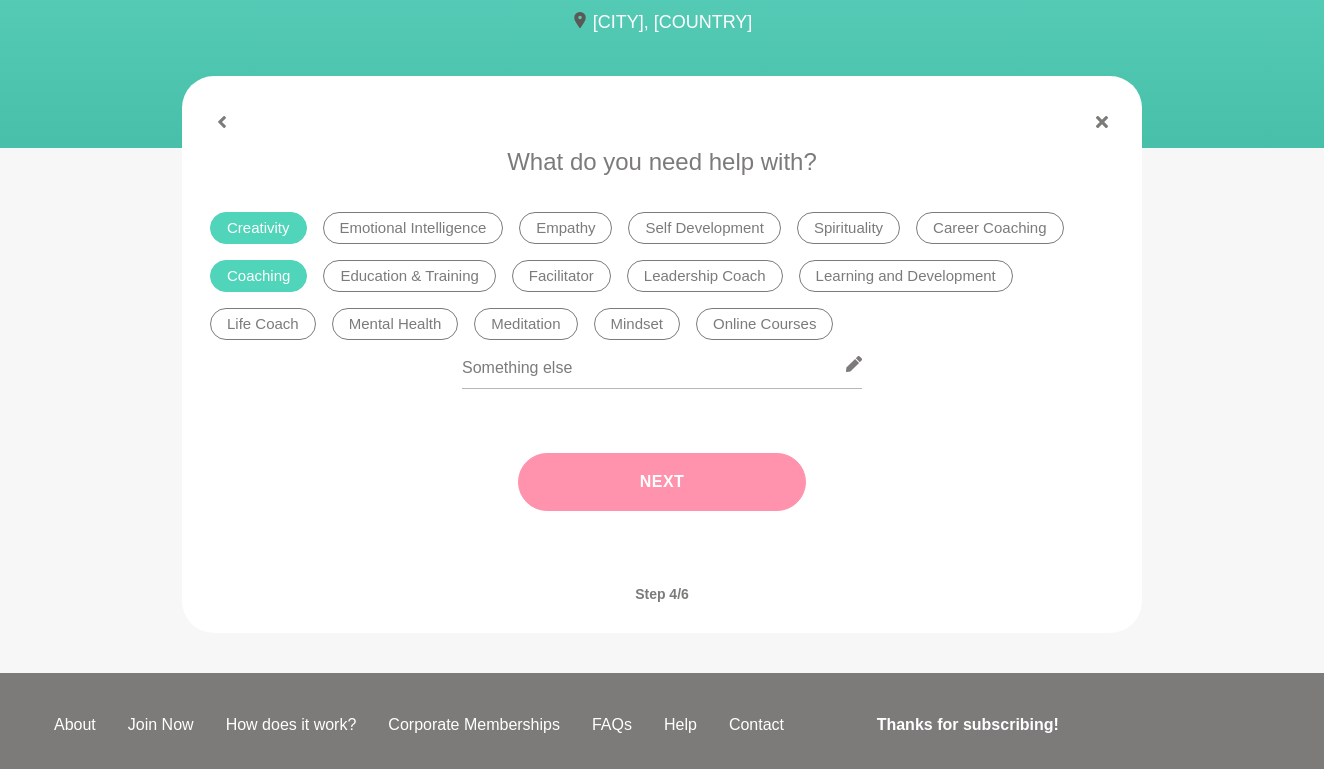 click on "Next" at bounding box center (662, 482) 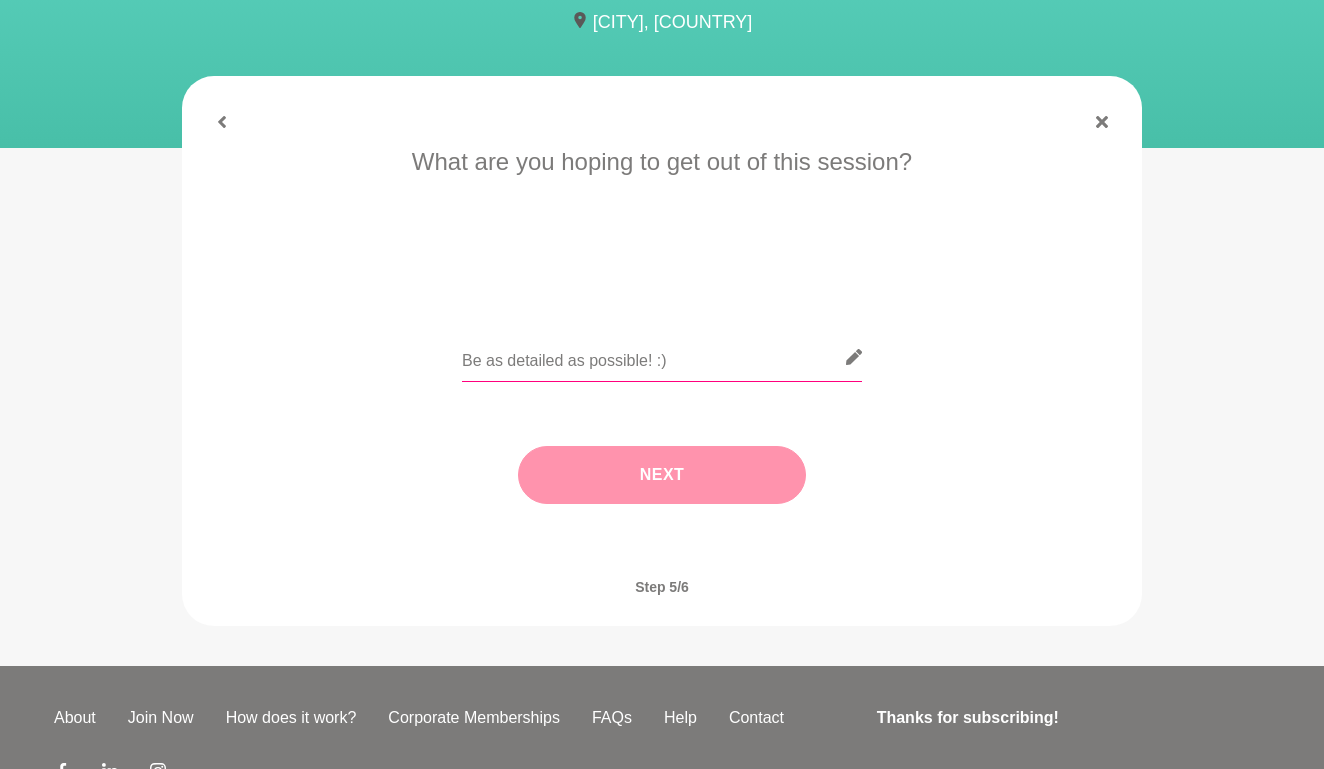 click at bounding box center (662, 357) 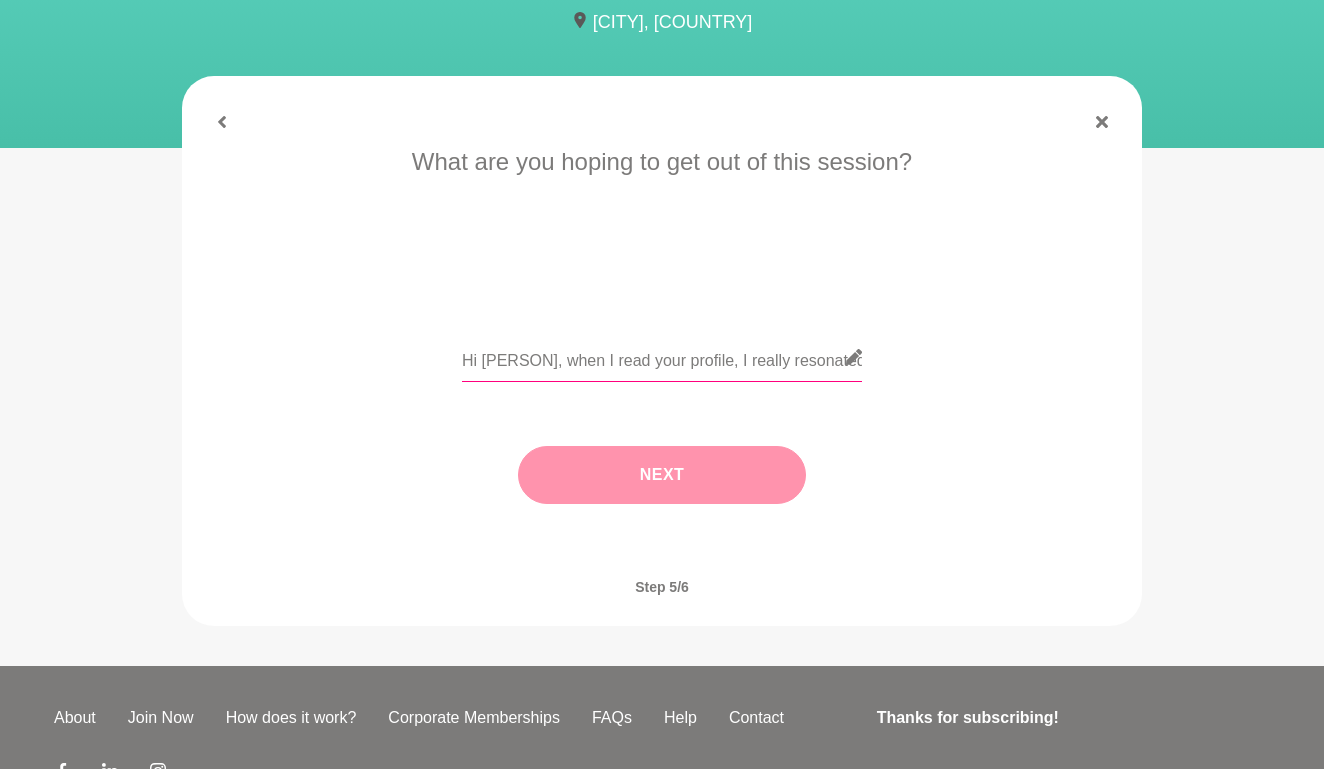 type on "Hi [PERSON], when I read your profile, I really resonated with "The scariest place to be is the same place as last year when you are feeling unfulfilled." - I feel I have plateaued somewhat in my life and business, despite creating lots of amazing things previously. I'm not unhappy in my life but I do feel there is a next level available for me and I'd love to chat with you about it.  "" 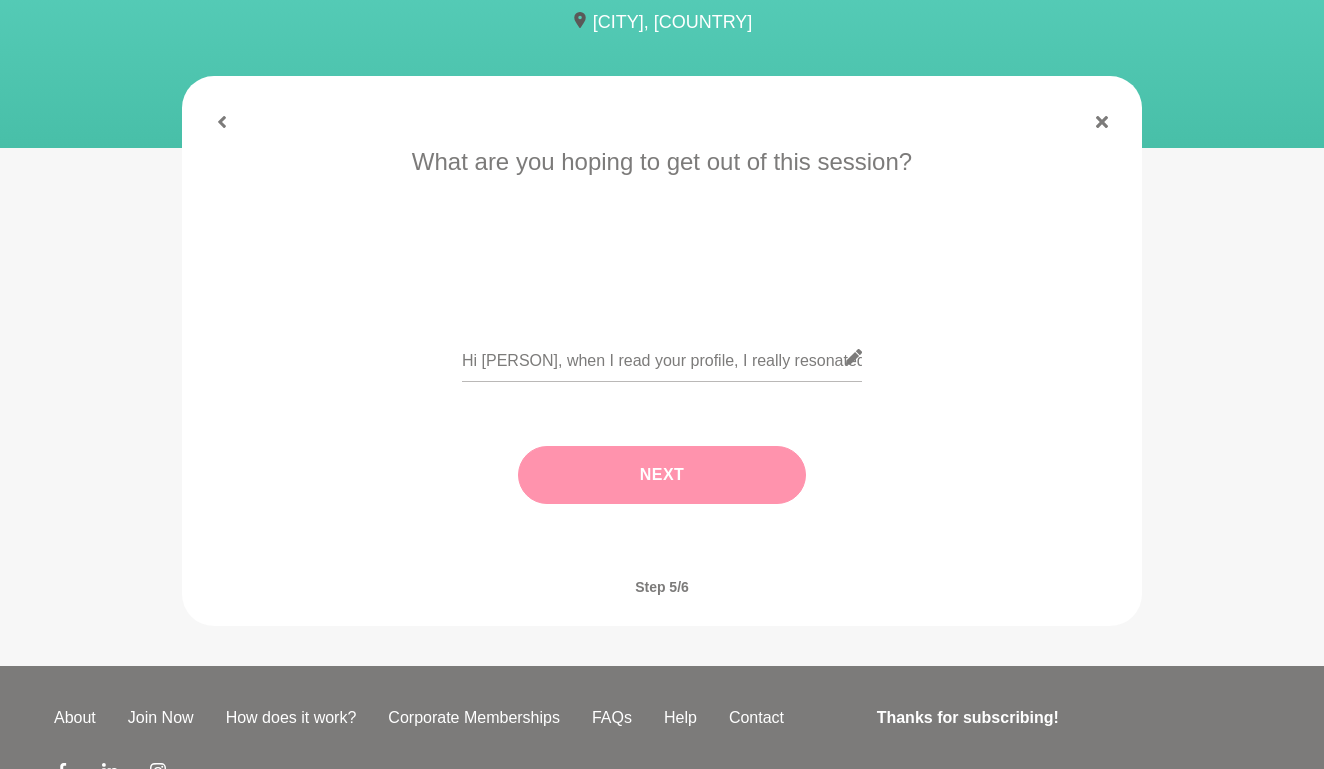 click on "Next" at bounding box center [662, 475] 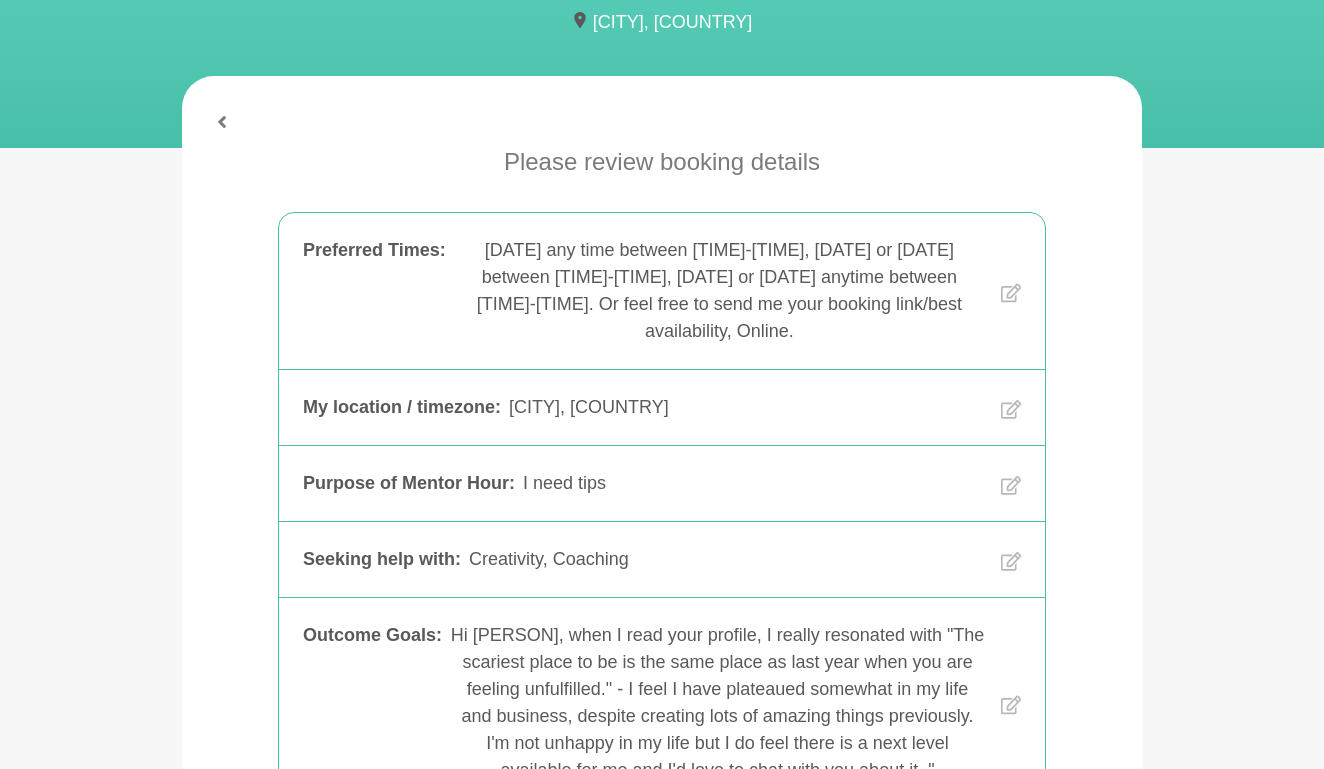 scroll, scrollTop: 237, scrollLeft: 0, axis: vertical 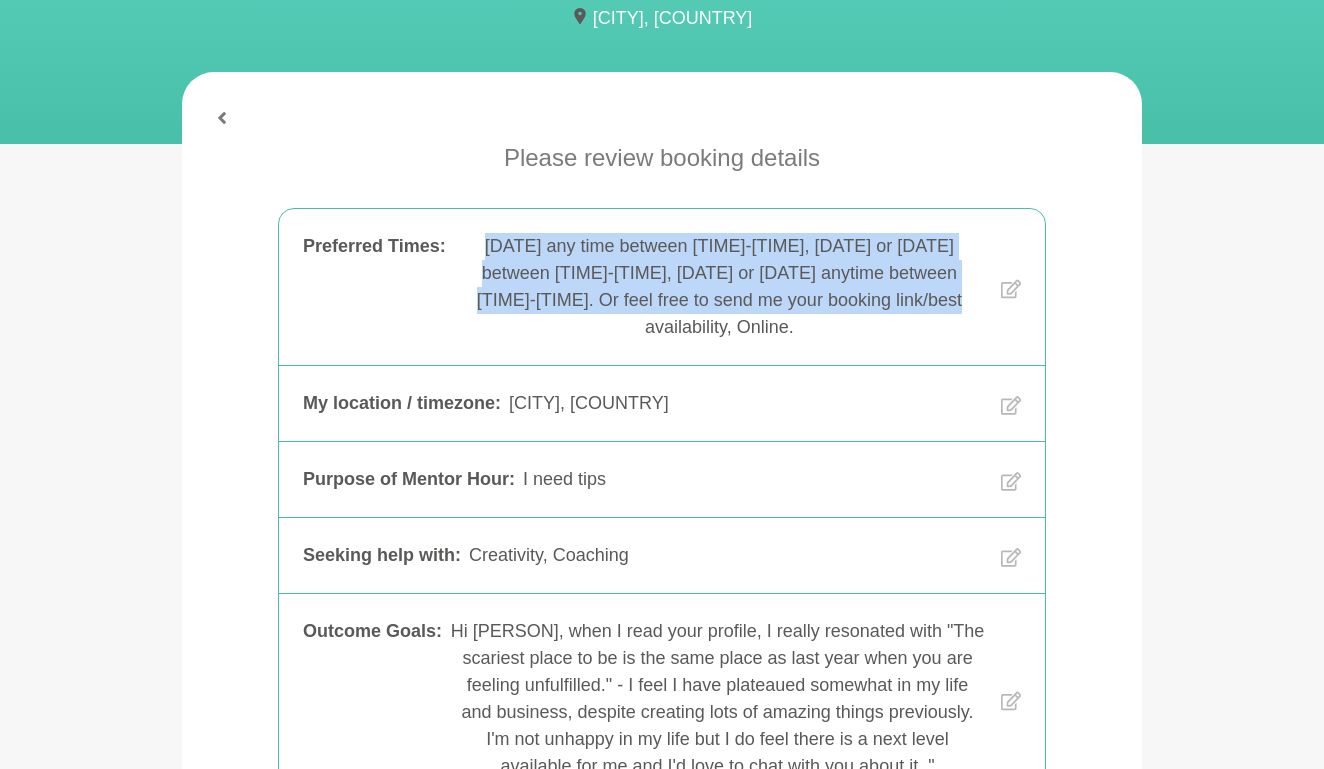 drag, startPoint x: 462, startPoint y: 237, endPoint x: 937, endPoint y: 304, distance: 479.702 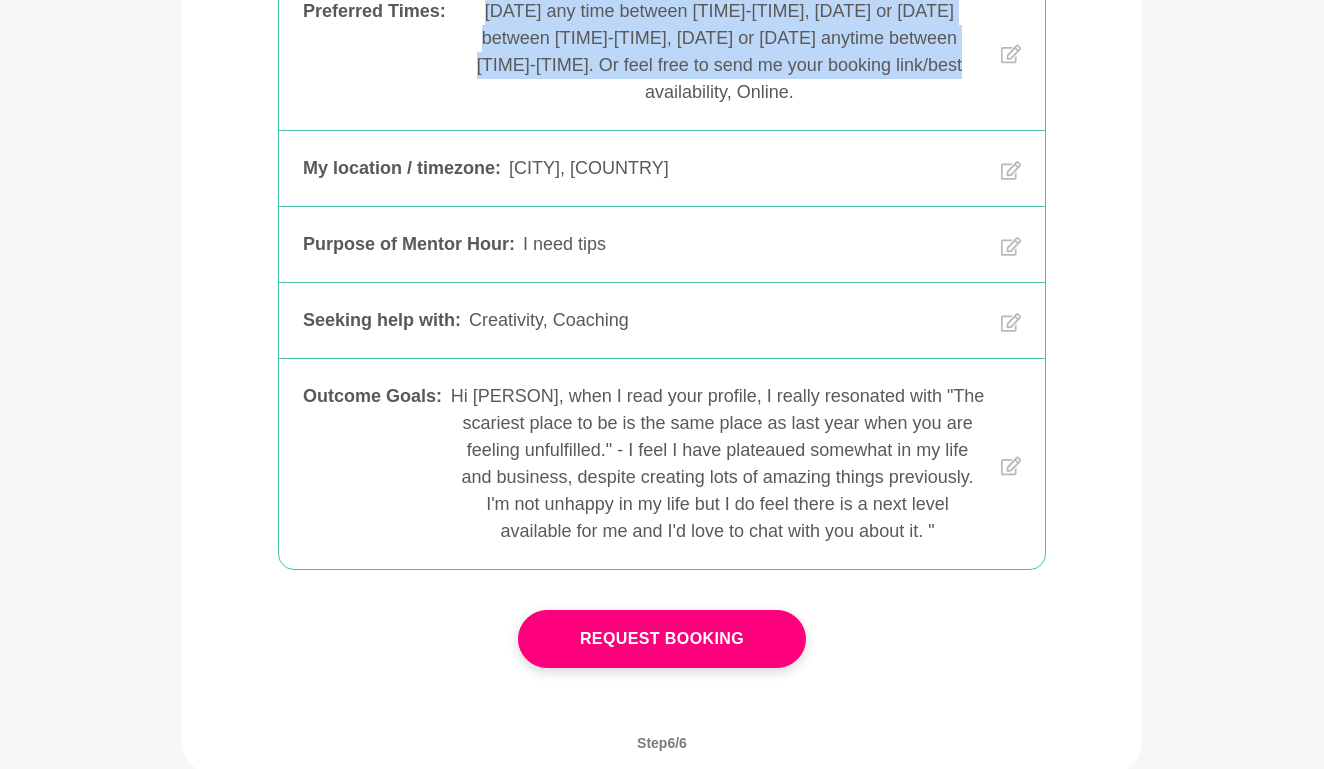 scroll, scrollTop: 473, scrollLeft: 0, axis: vertical 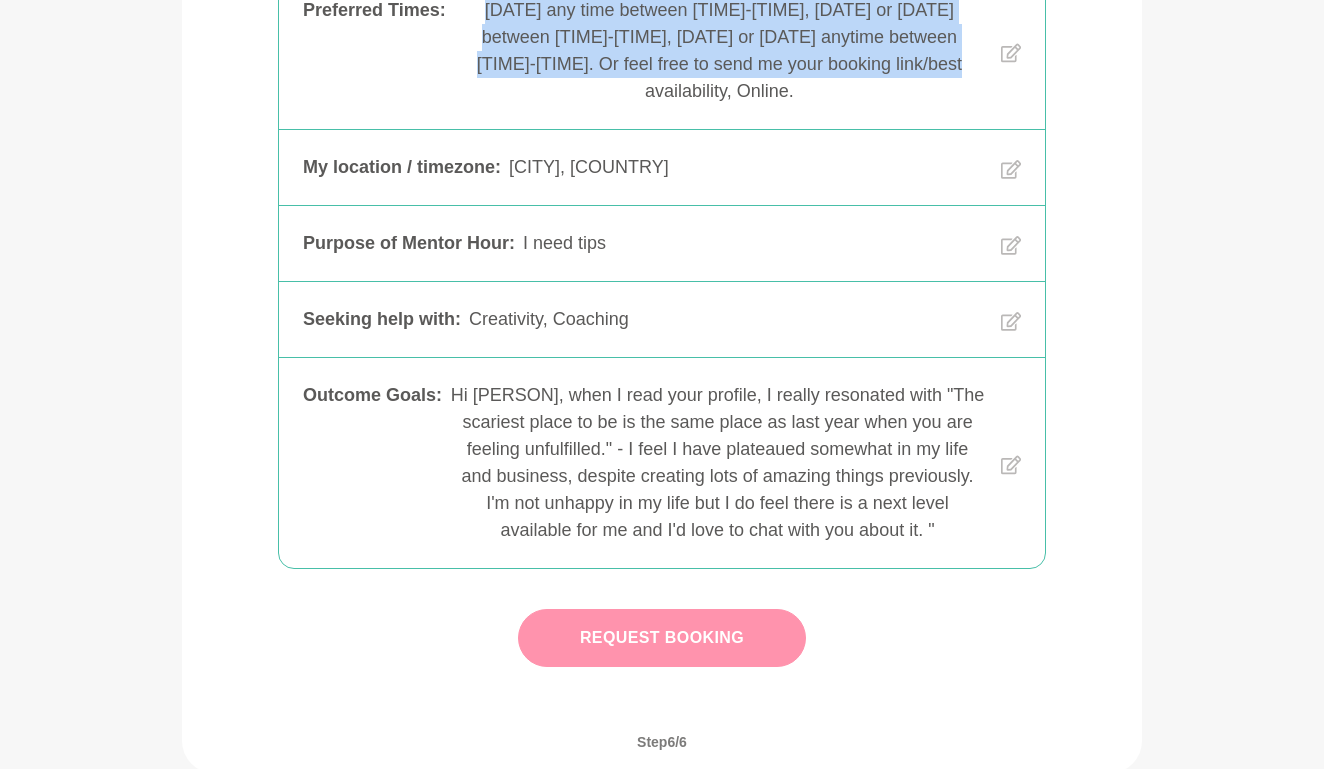 click on "Request Booking" at bounding box center (662, 638) 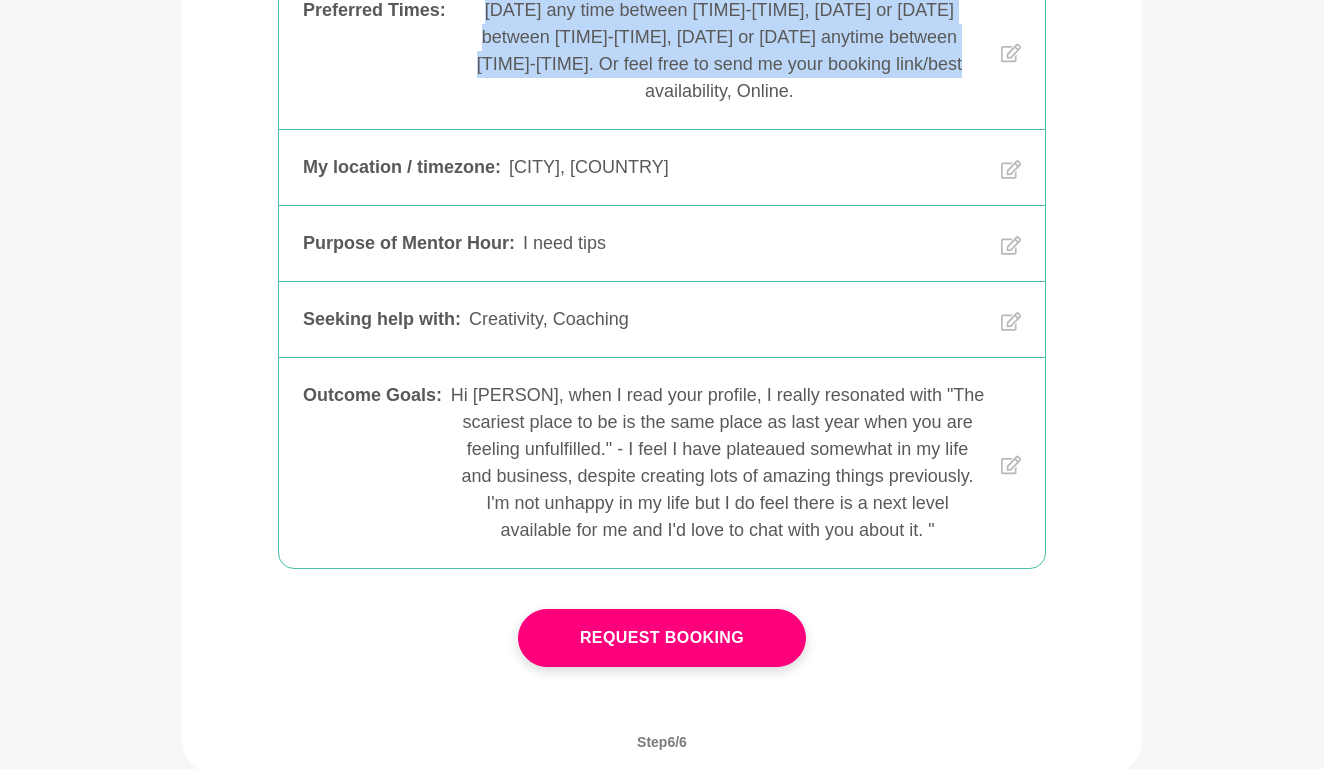 scroll, scrollTop: 0, scrollLeft: 0, axis: both 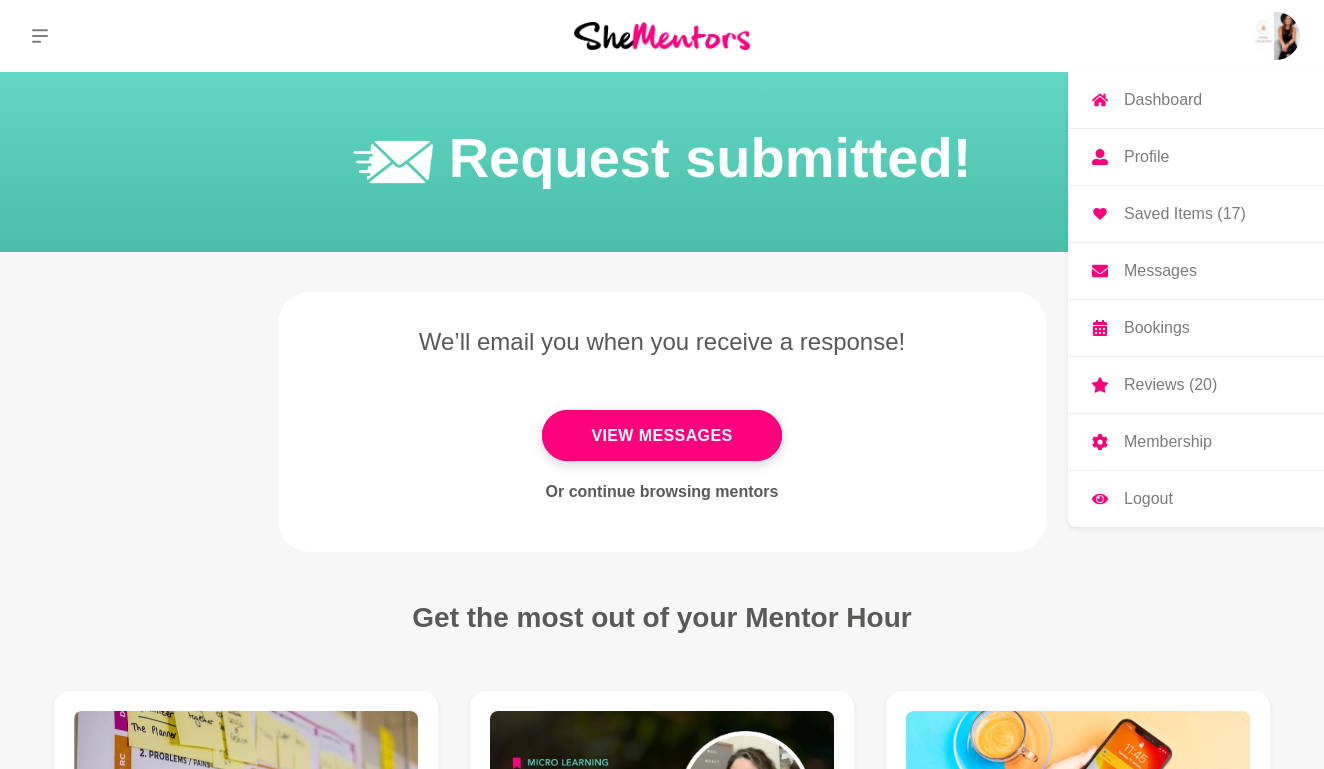 click on "Saved Items (17)" at bounding box center [1185, 214] 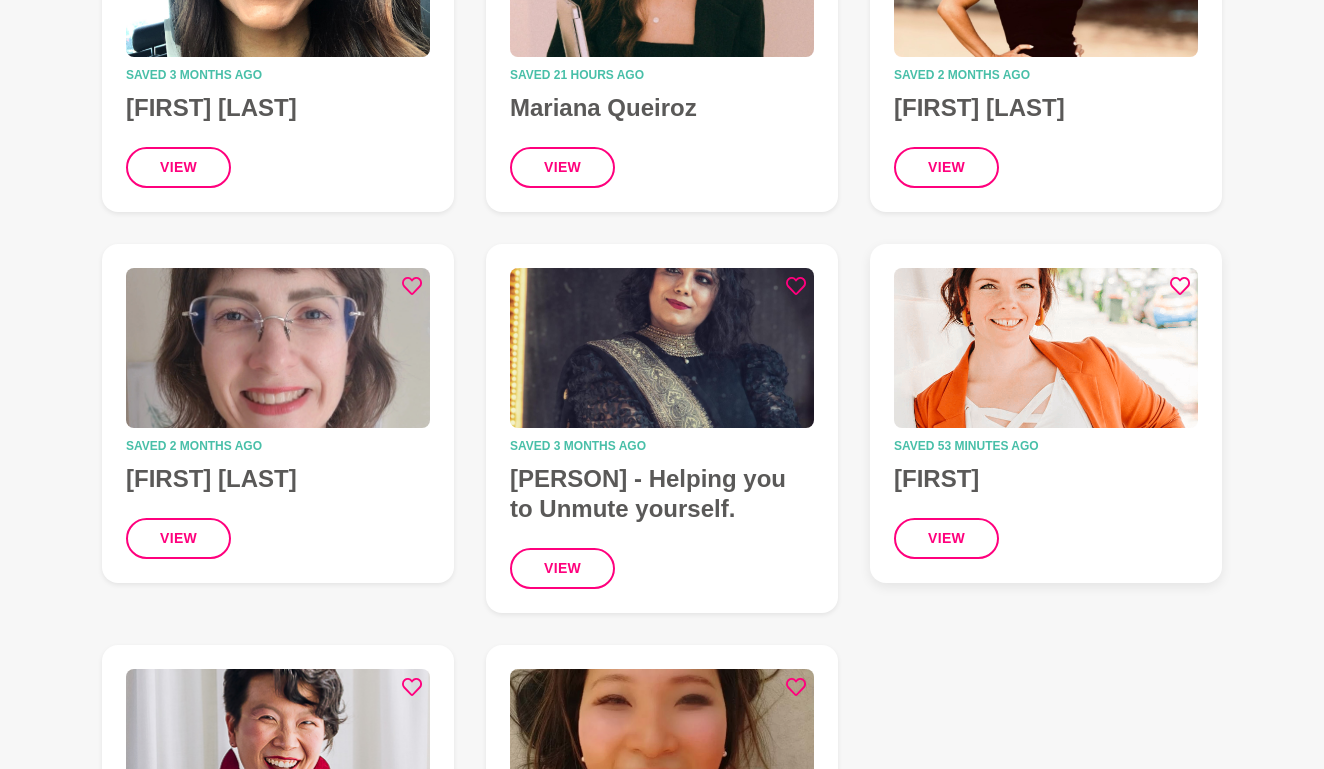 scroll, scrollTop: 1528, scrollLeft: 0, axis: vertical 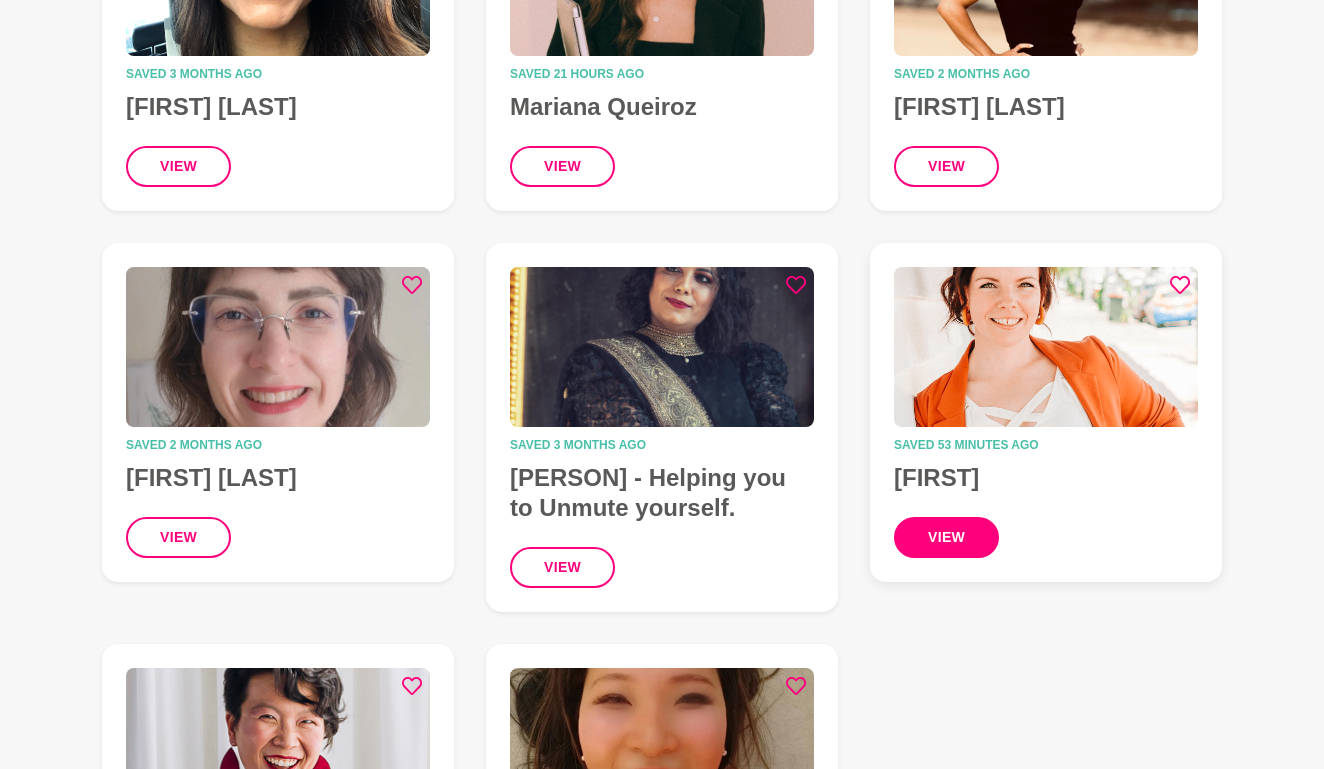 click on "view" at bounding box center [946, 537] 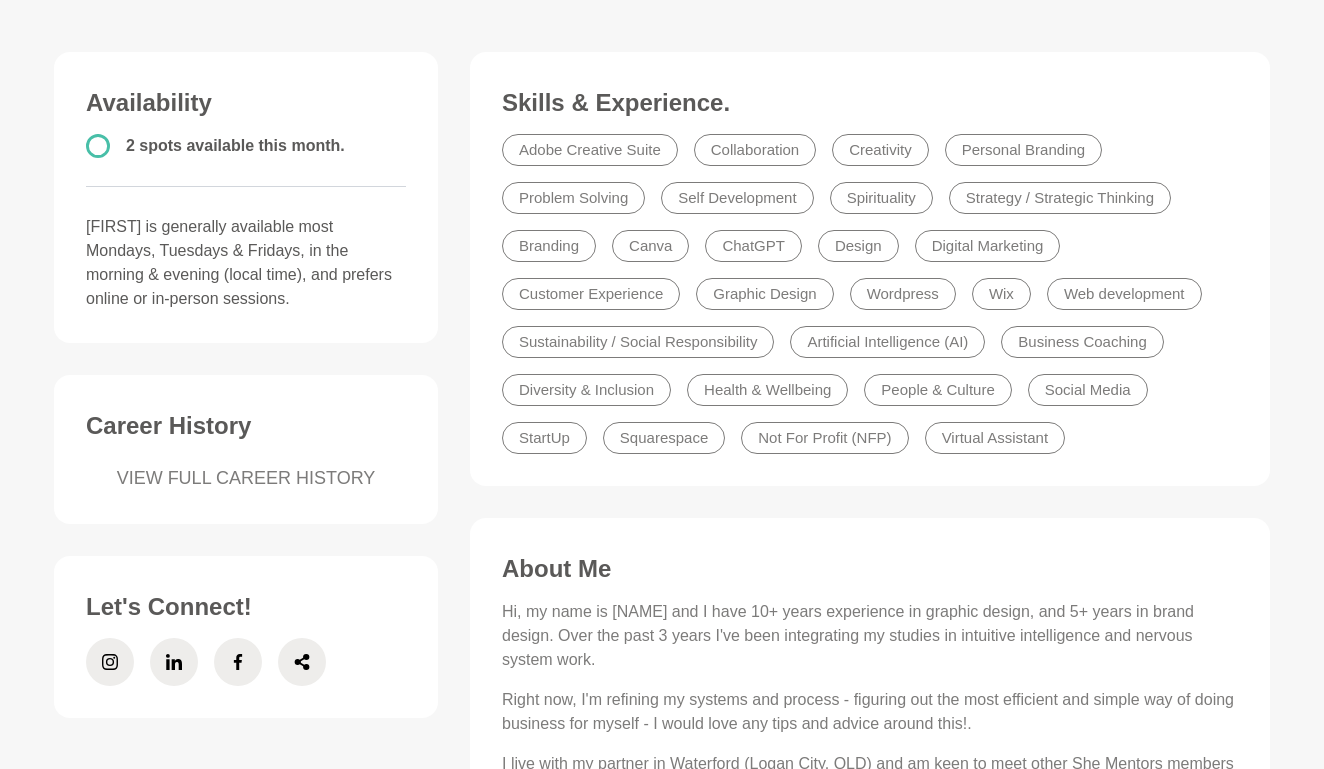 scroll, scrollTop: 493, scrollLeft: 0, axis: vertical 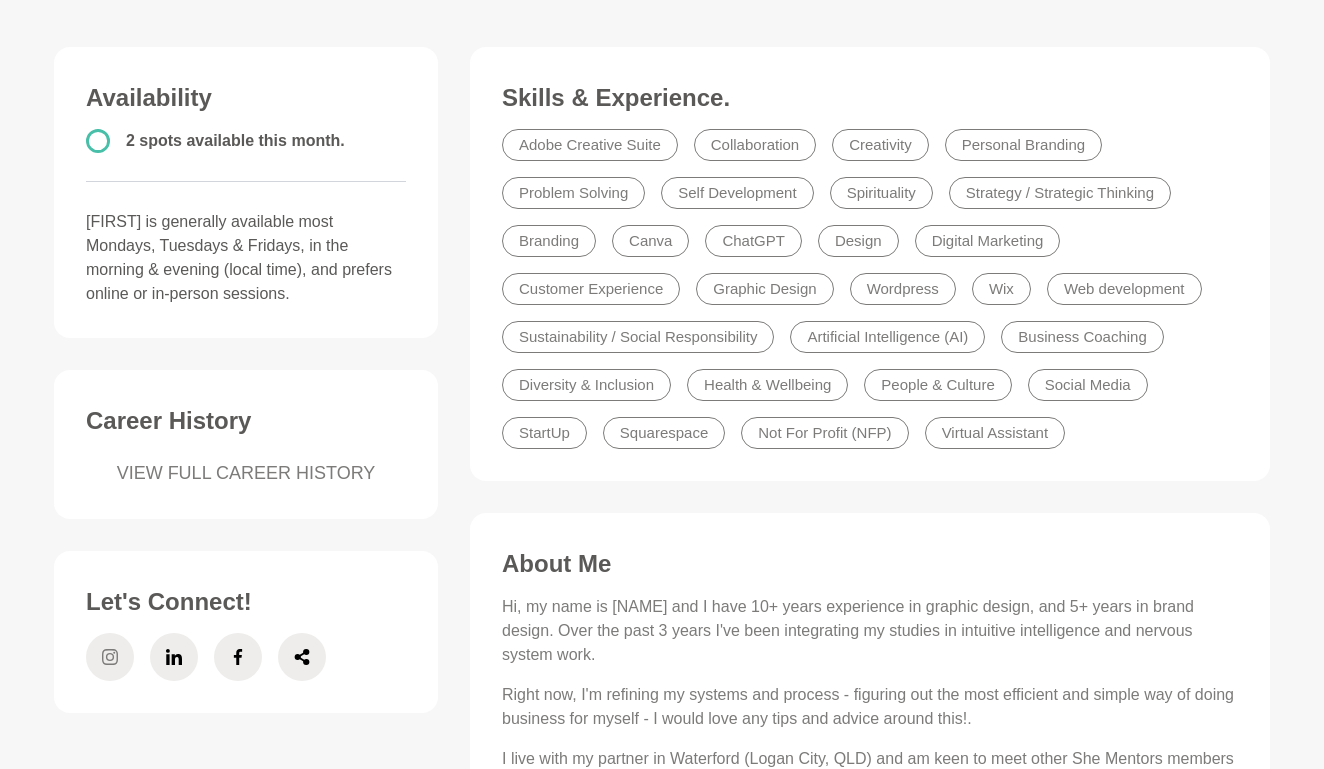 click 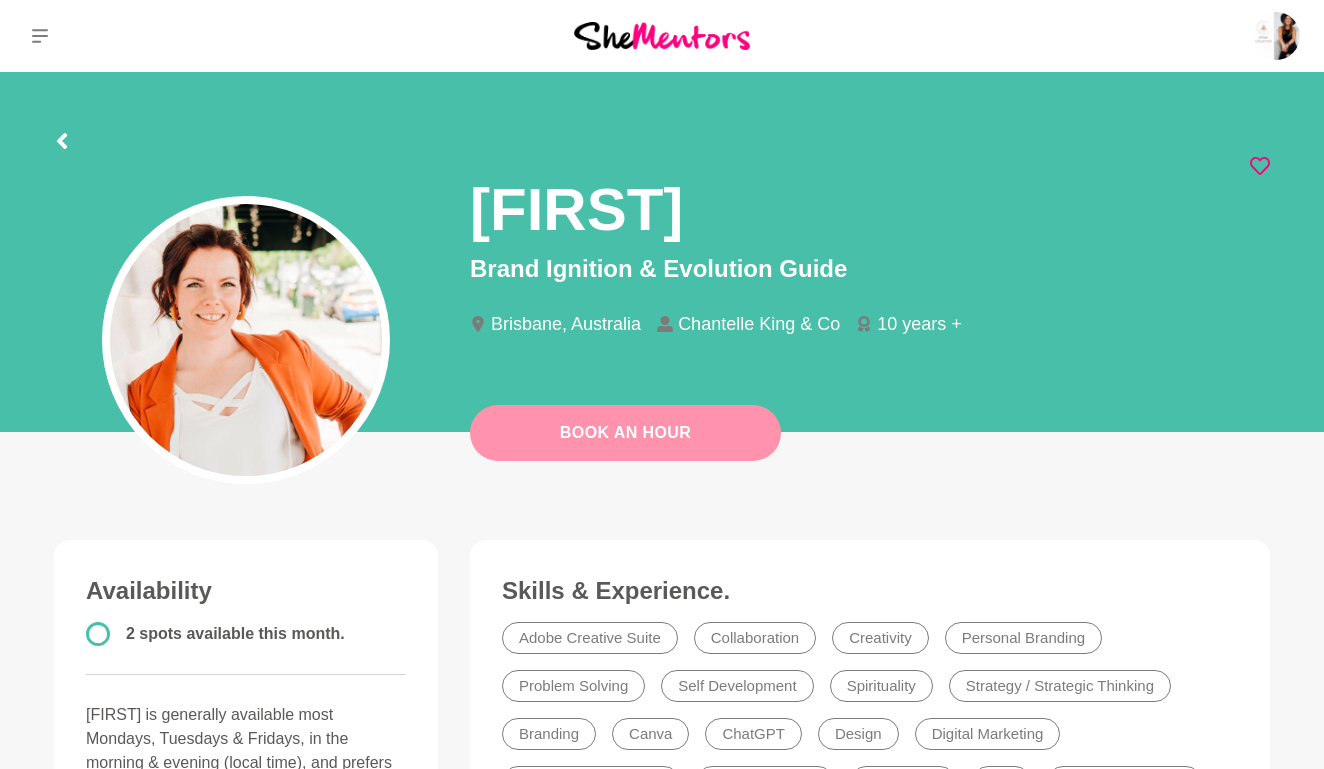 scroll, scrollTop: 0, scrollLeft: 0, axis: both 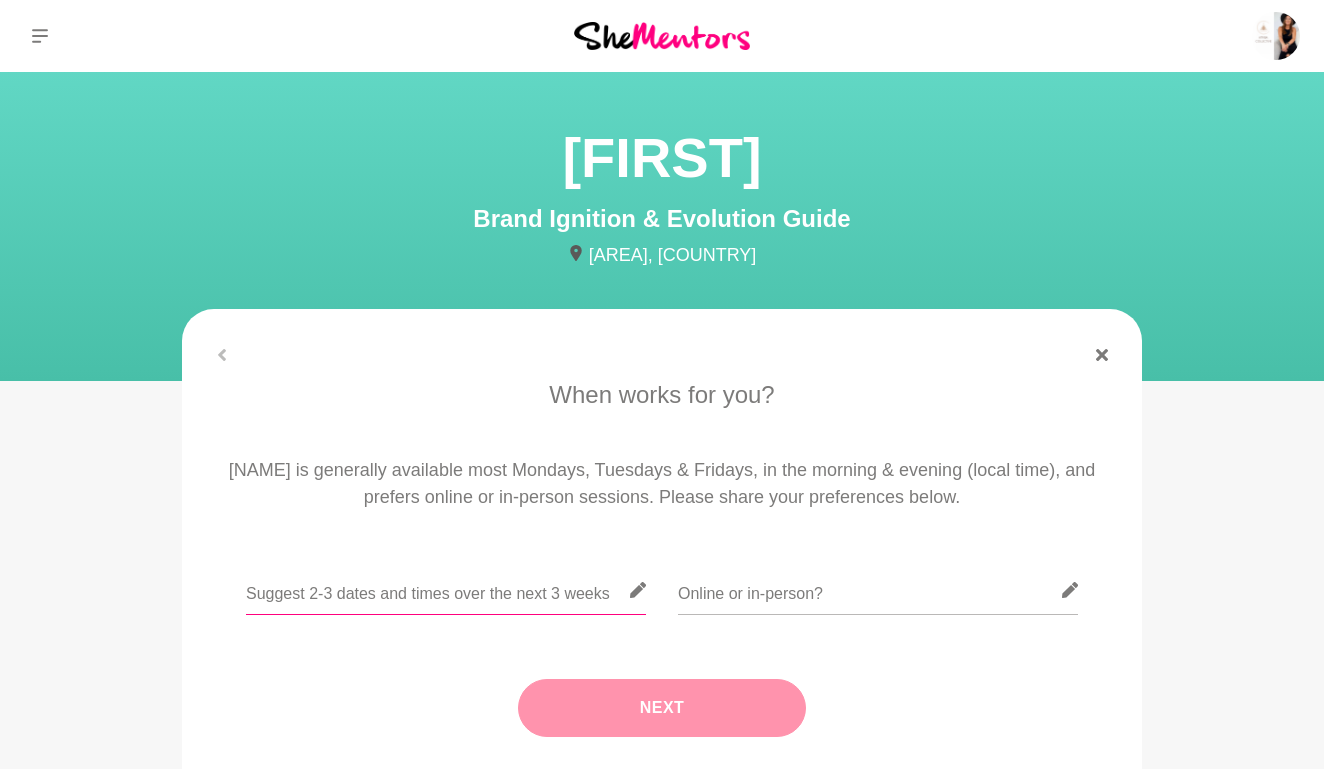 click at bounding box center (446, 590) 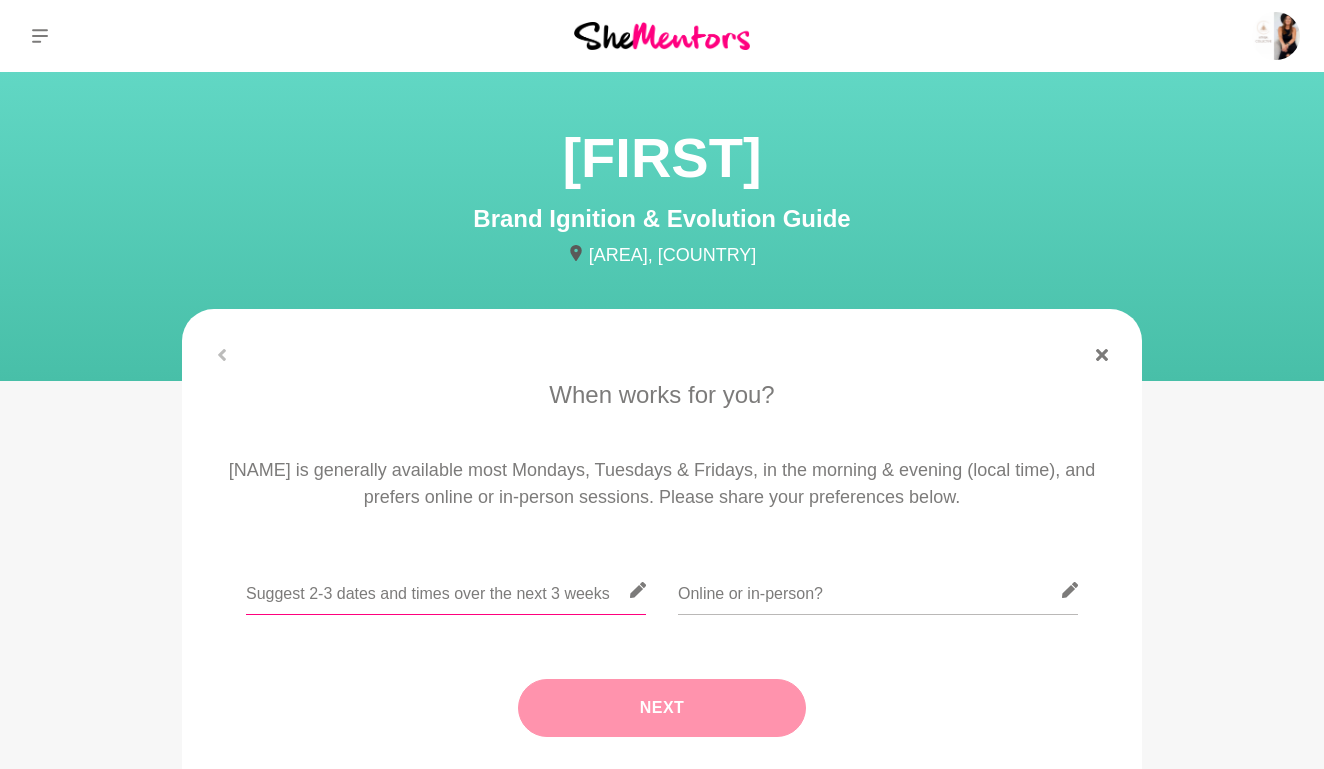 paste on "[DATE] any time between [TIME]-[TIME], [DATE] or [DATE] between [TIME]-[TIME], [DATE] or [DATE] anytime between [TIME]-[TIME]. Or feel free to send me your booking link/best availability, Online." 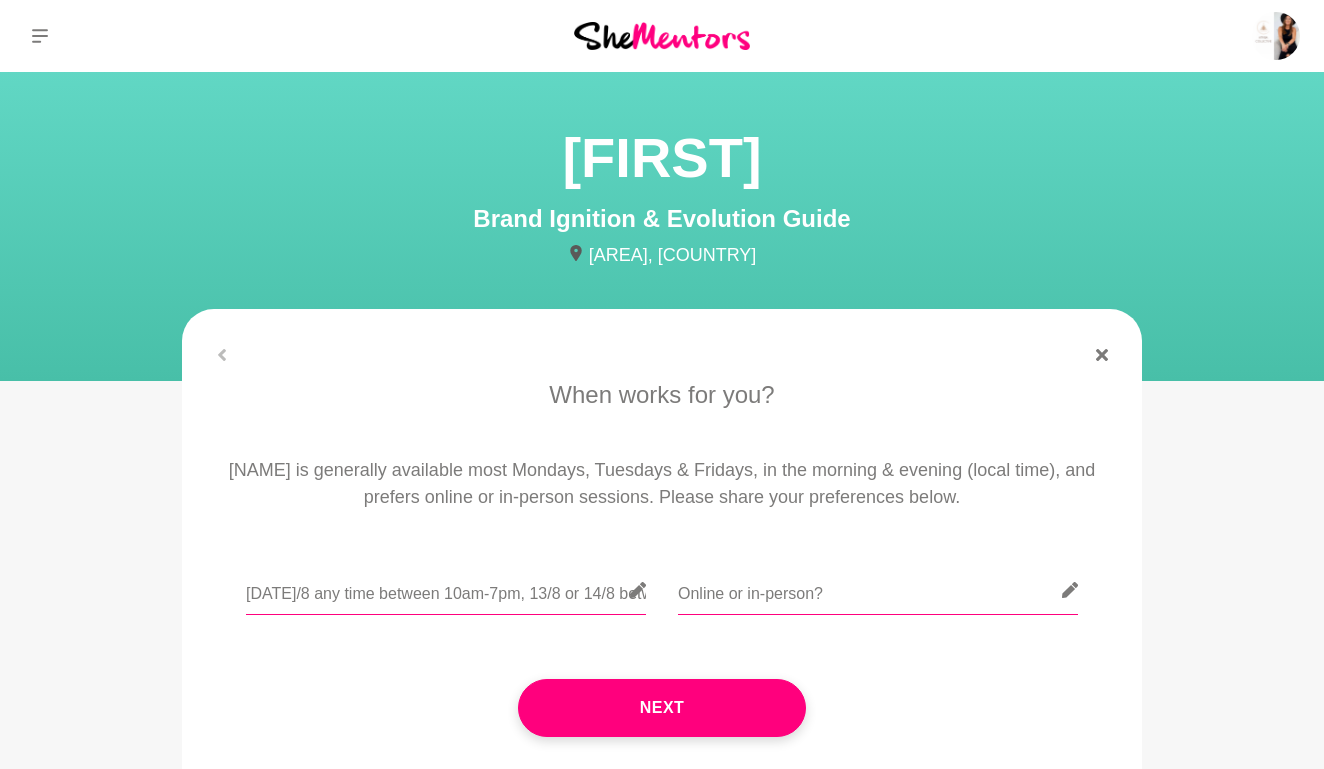 type on "[DATE]/8 any time between 10am-7pm, 13/8 or 14/8 between 10am-2pm, 15/8 between 10am-5pm, 18/8, 19/8 or 20/8 anytime between 10am-7pm. Or feel free to send me your booking link/best availability, Online." 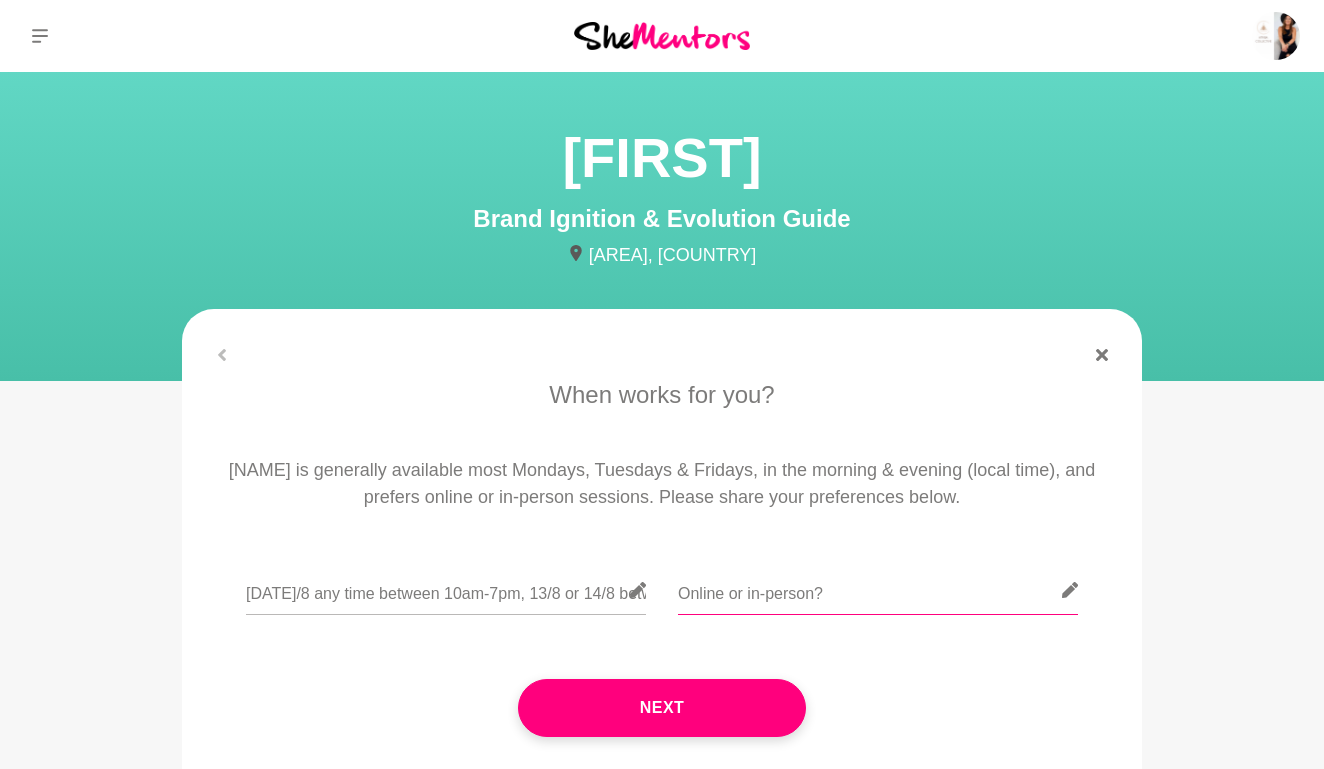 click at bounding box center (878, 590) 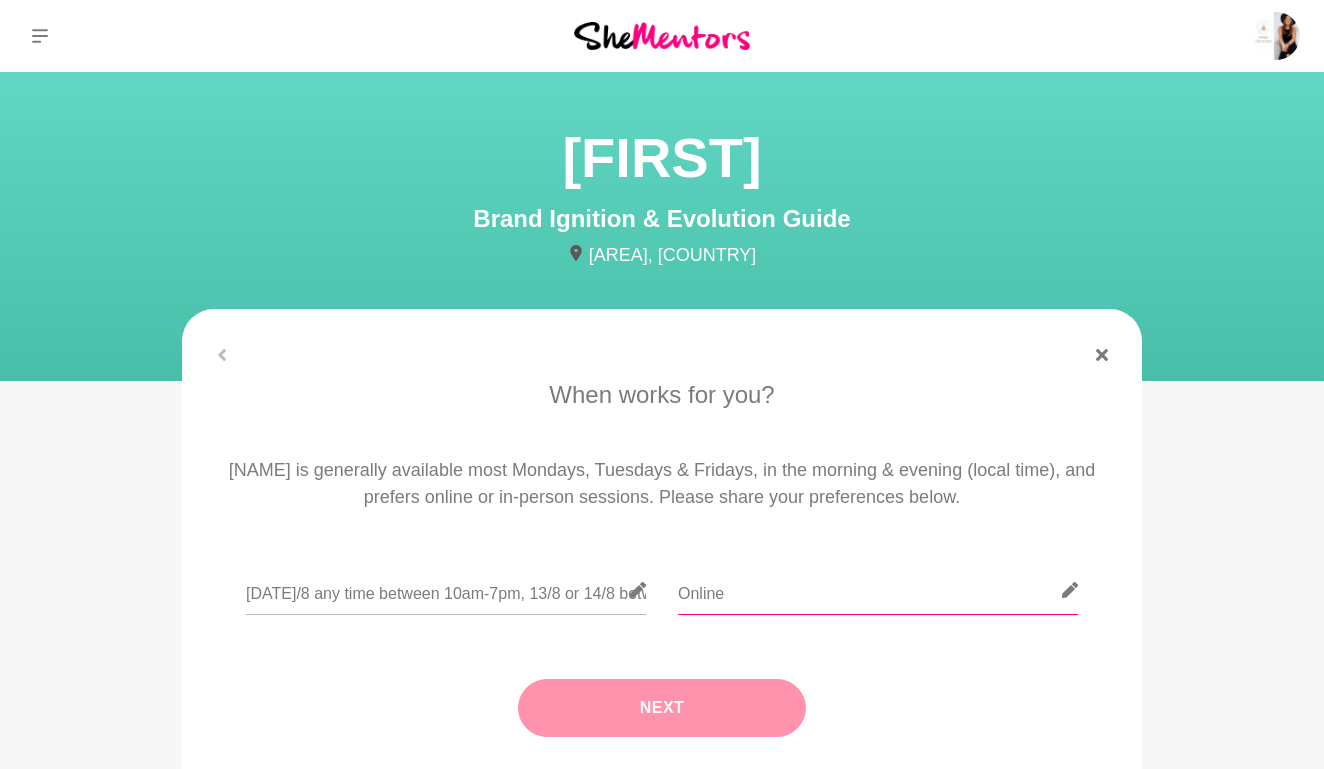 type on "Online" 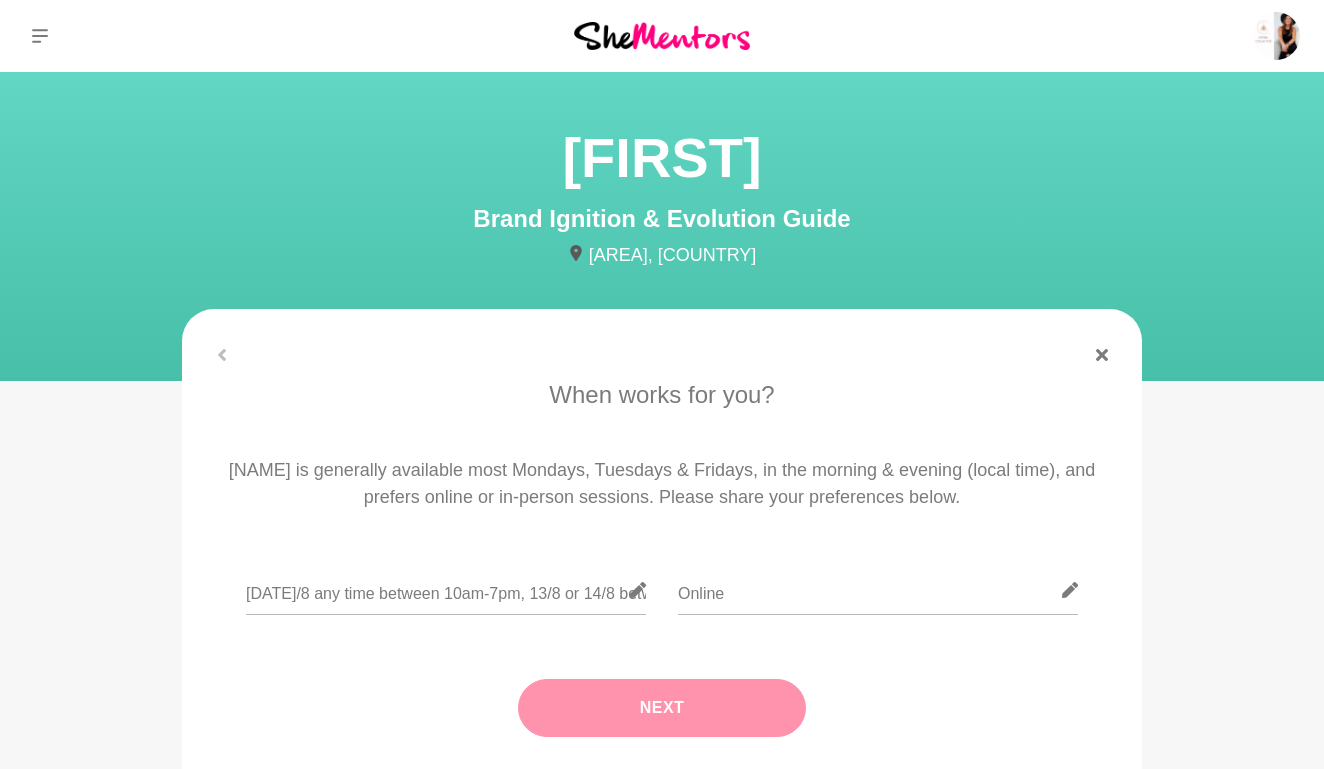 click on "Next" at bounding box center (662, 708) 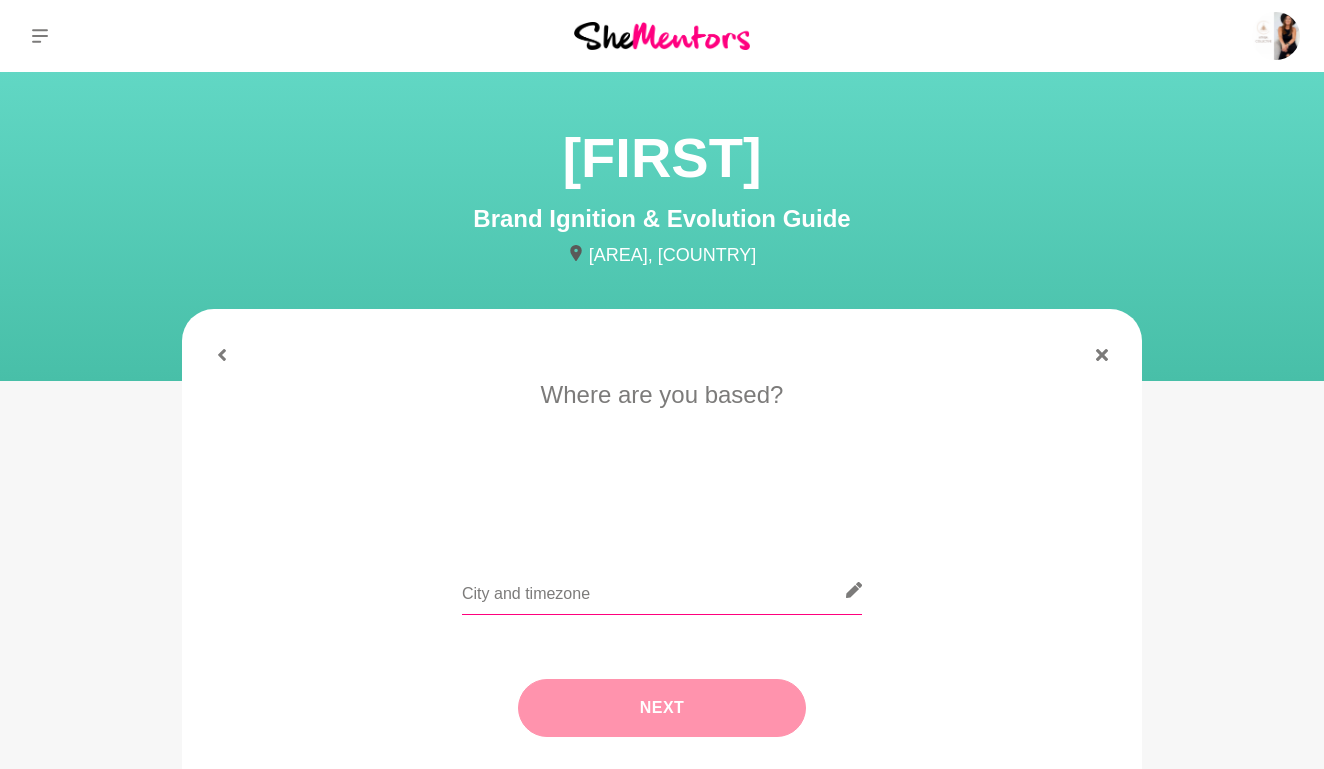 click at bounding box center (662, 590) 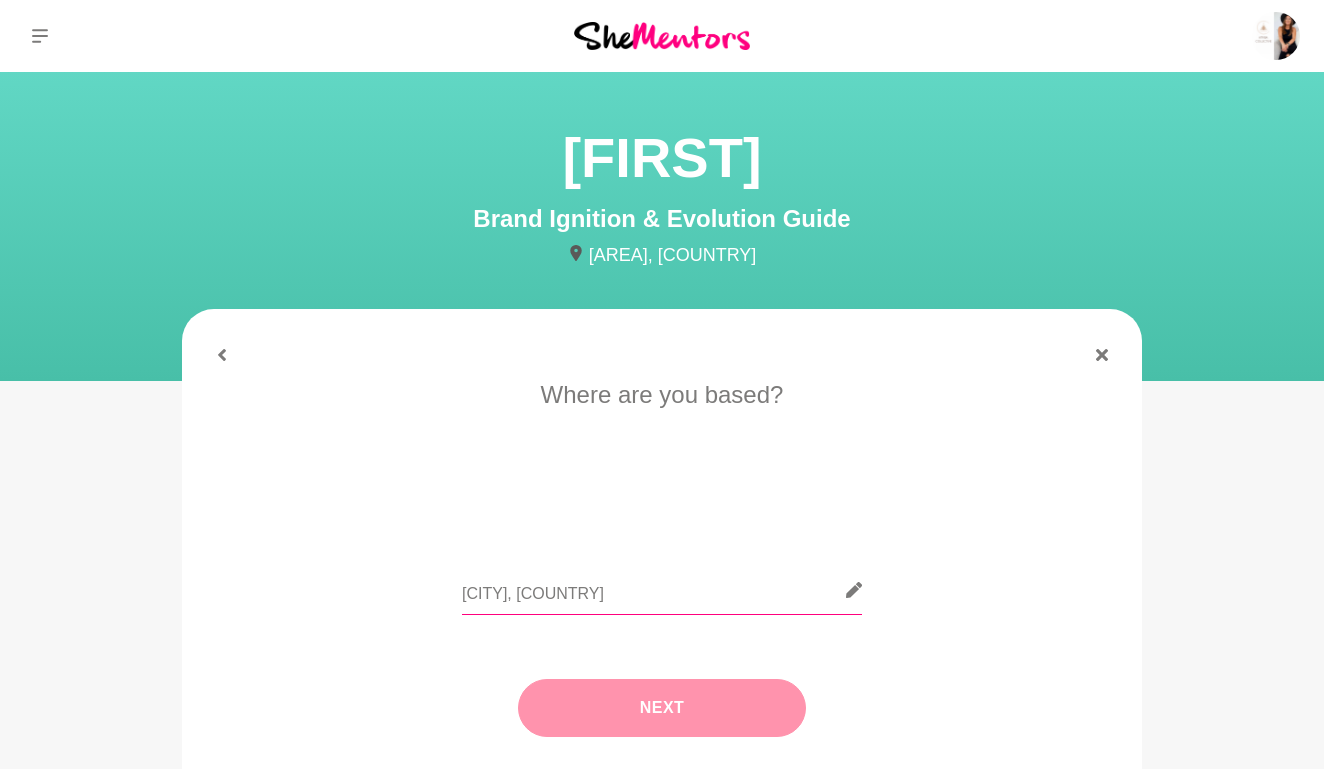 type on "[CITY], [COUNTRY]" 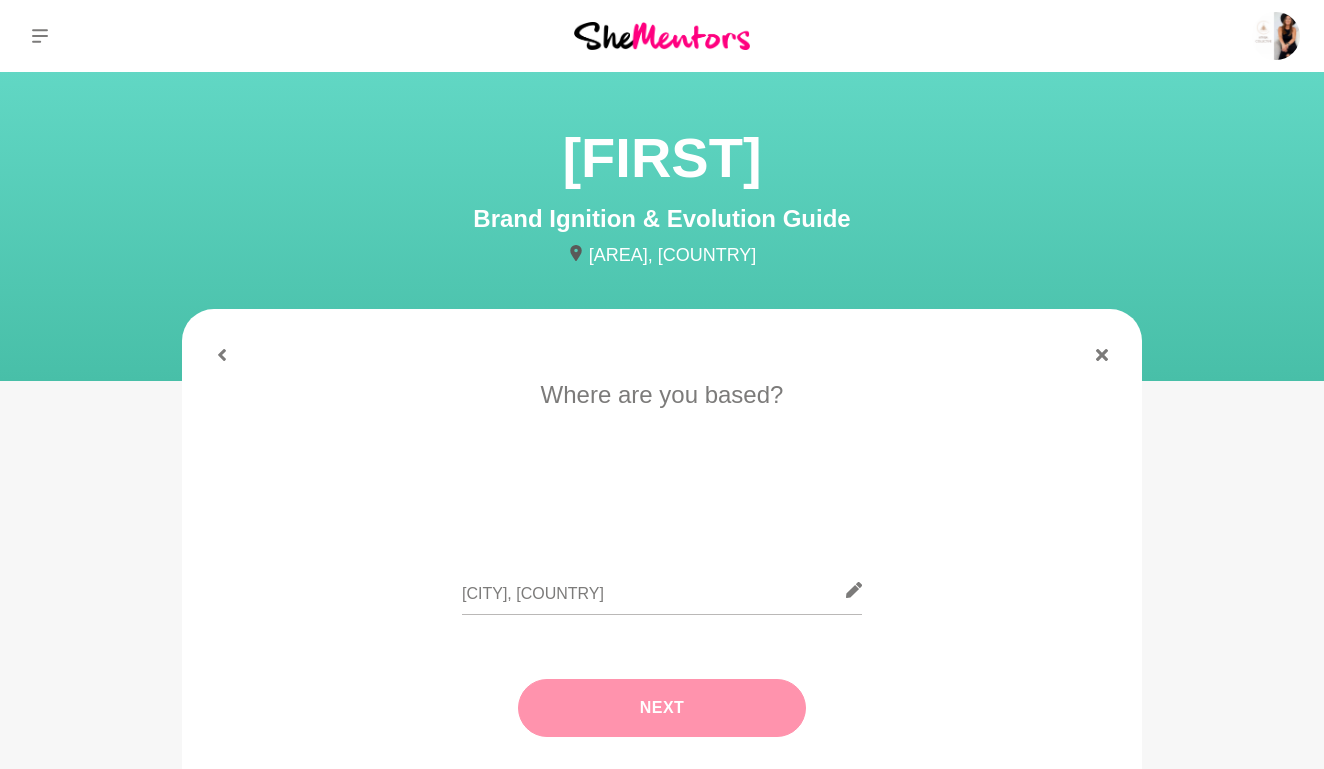 click on "Next" at bounding box center [662, 708] 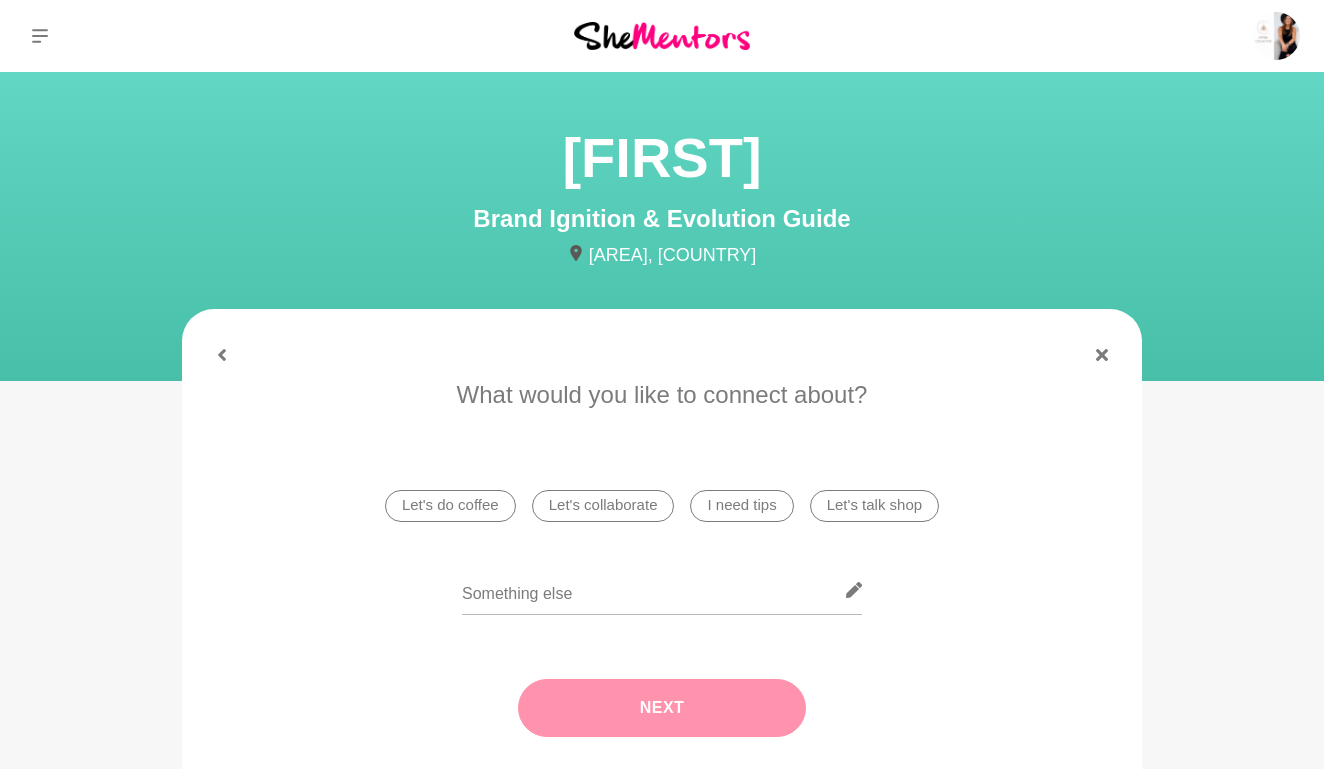 click on "I need tips" at bounding box center (741, 506) 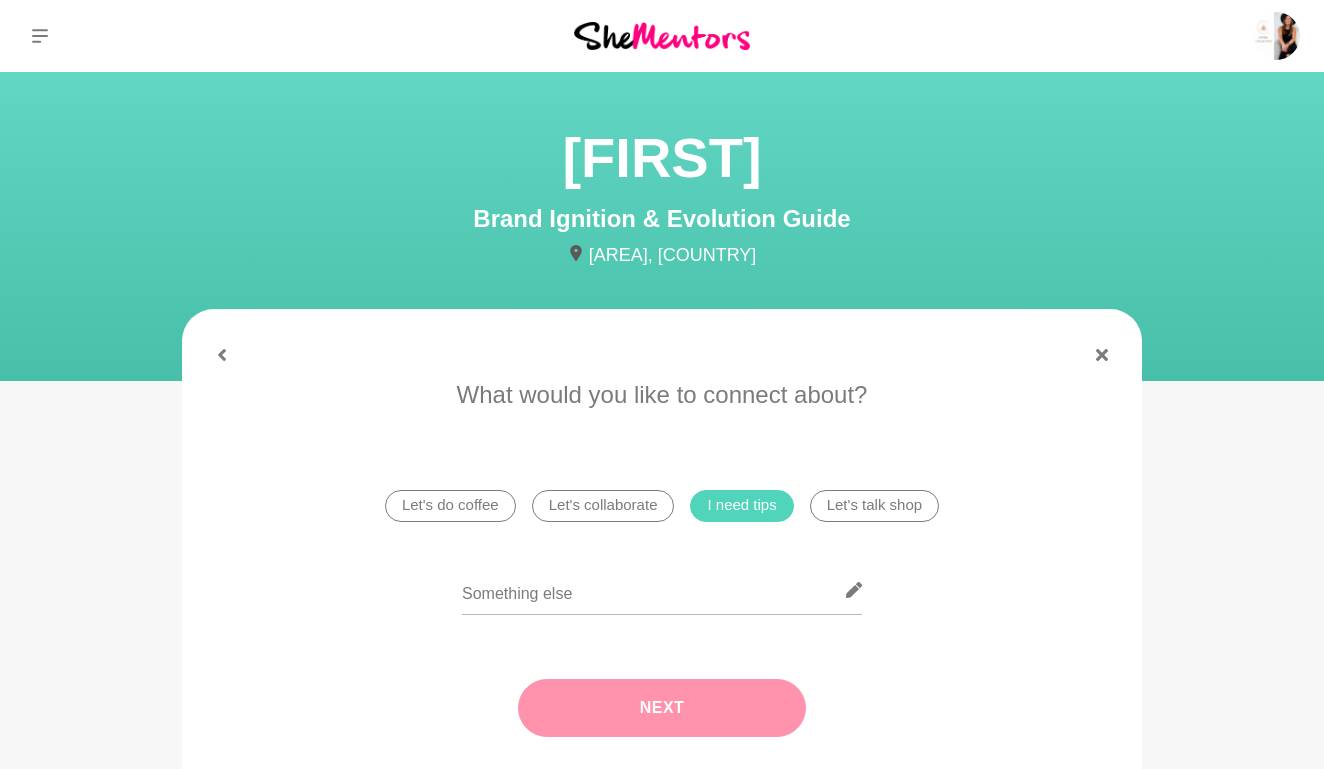 click on "Next" at bounding box center (662, 708) 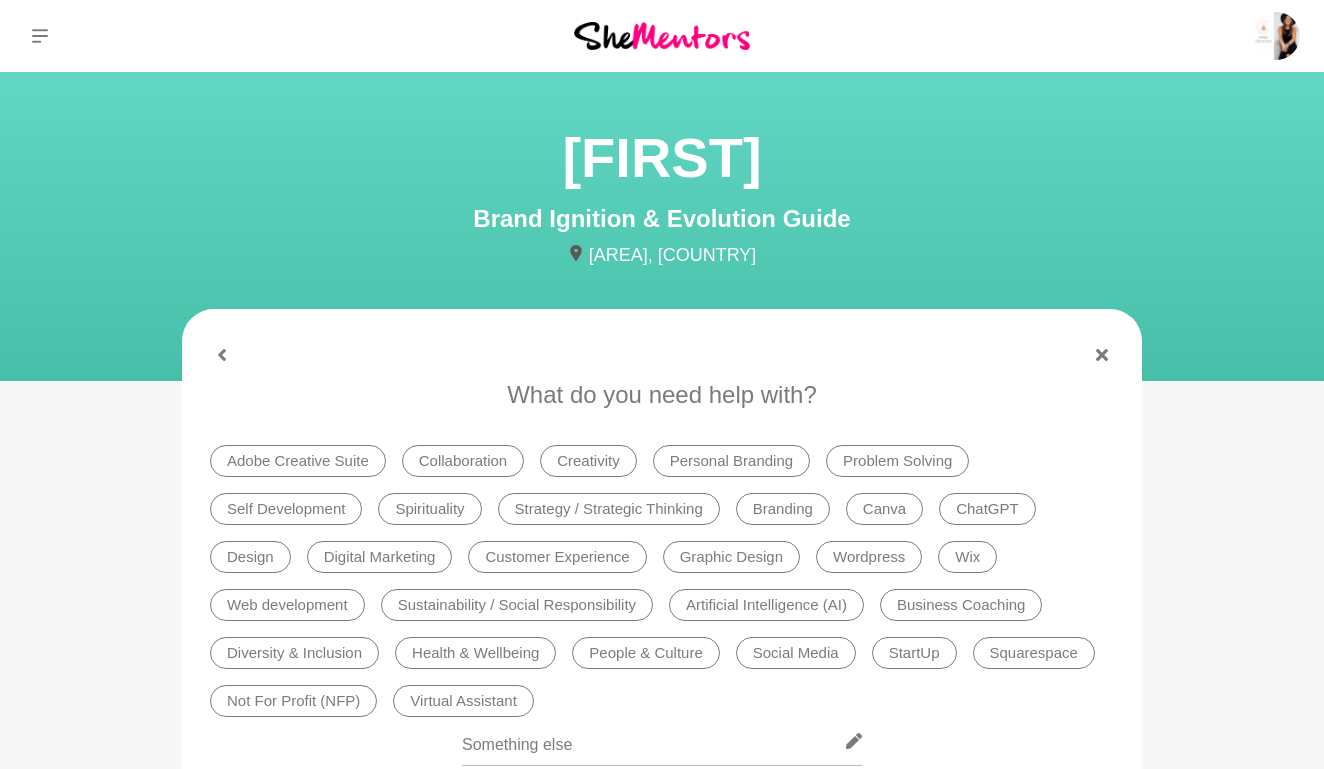 click on "Creativity" at bounding box center (588, 461) 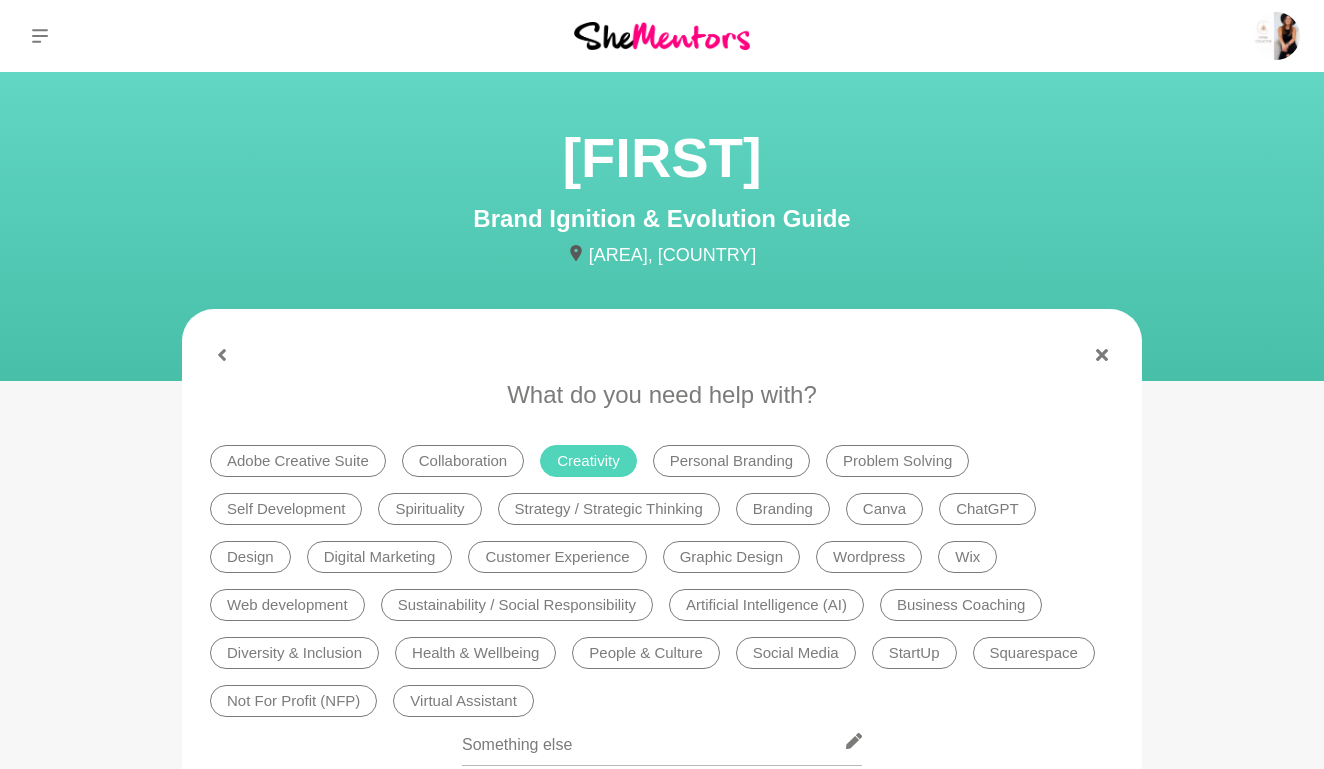 click on "Personal Branding" at bounding box center [731, 461] 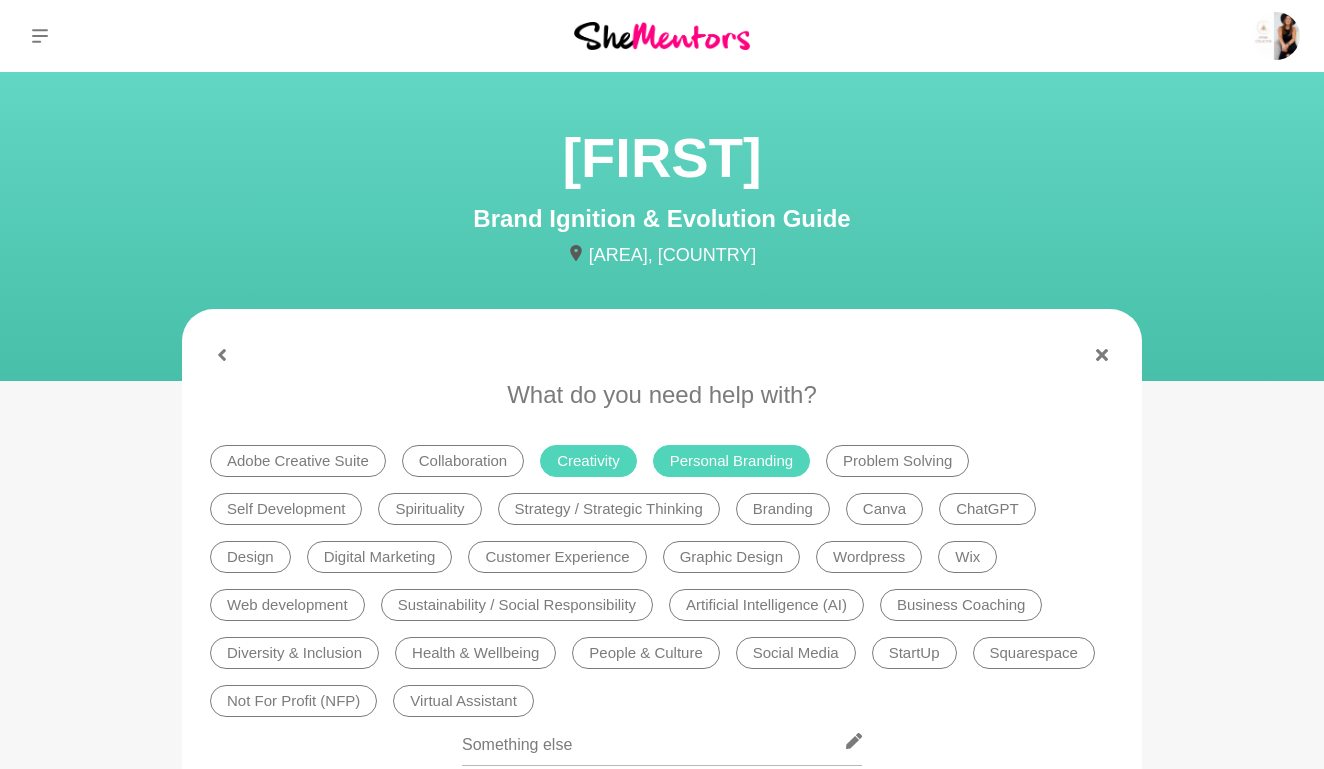 click on "Branding" at bounding box center [783, 509] 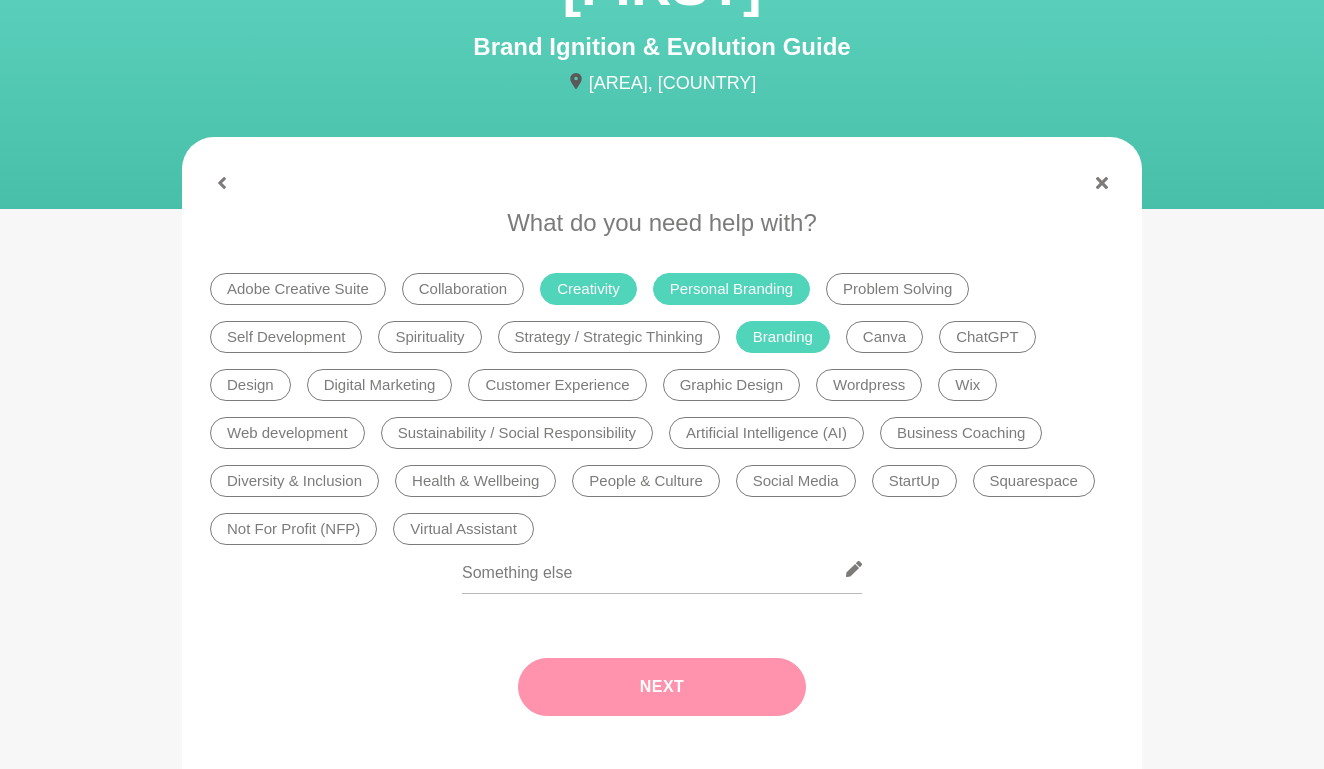 scroll, scrollTop: 169, scrollLeft: 0, axis: vertical 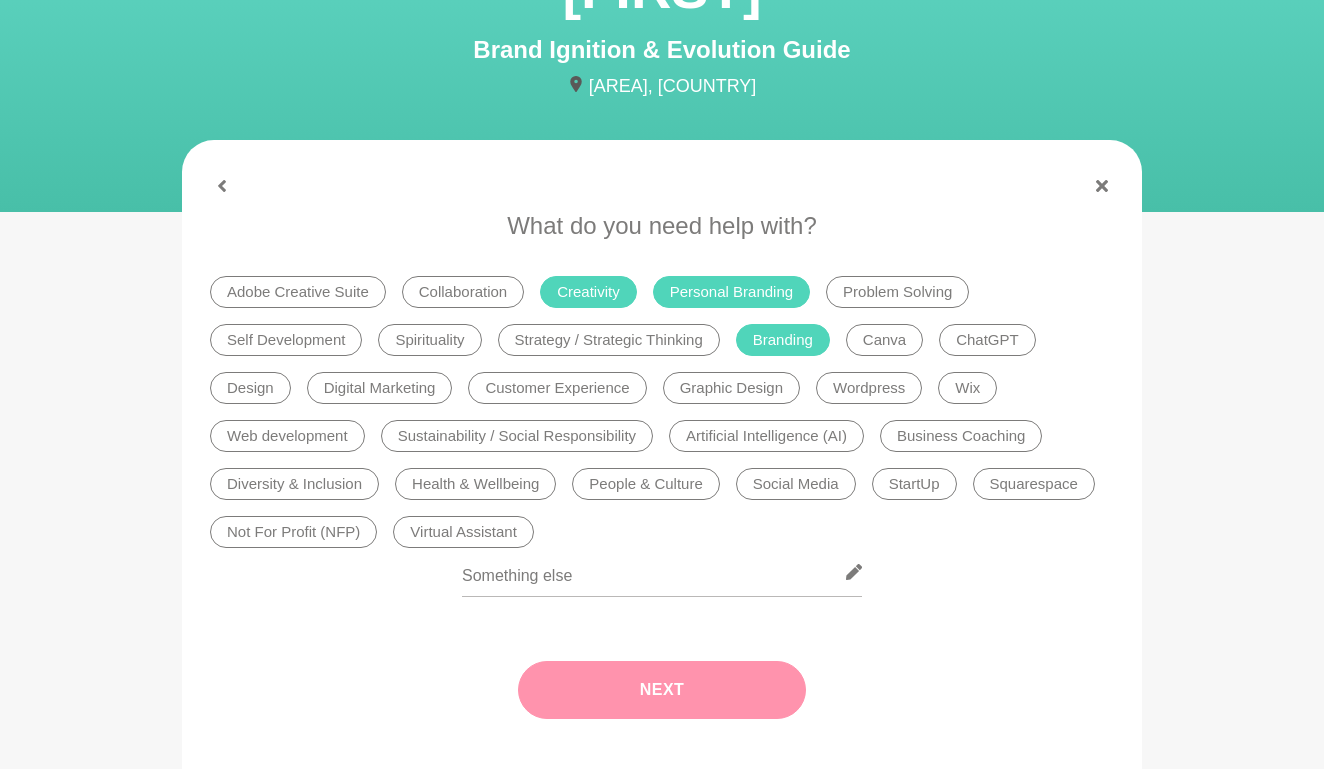 click on "Next" at bounding box center (662, 690) 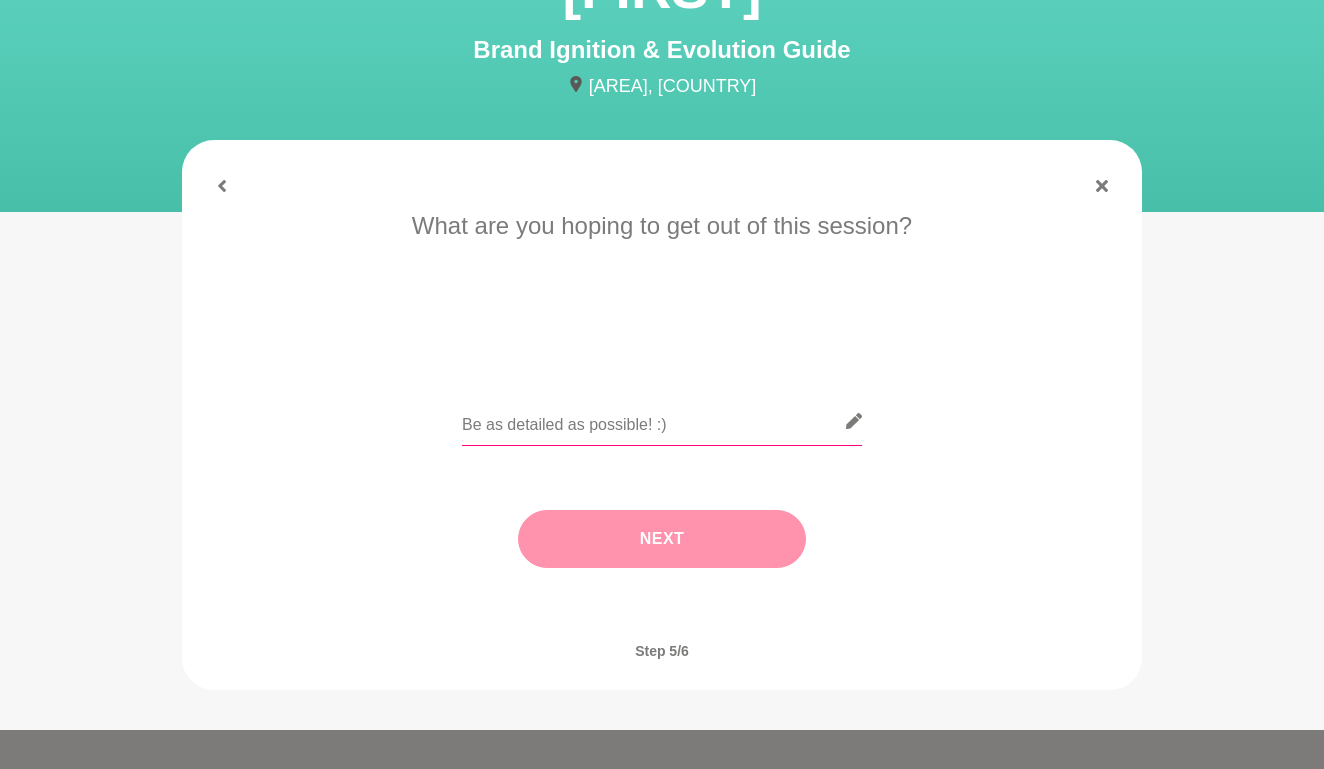 click at bounding box center [662, 421] 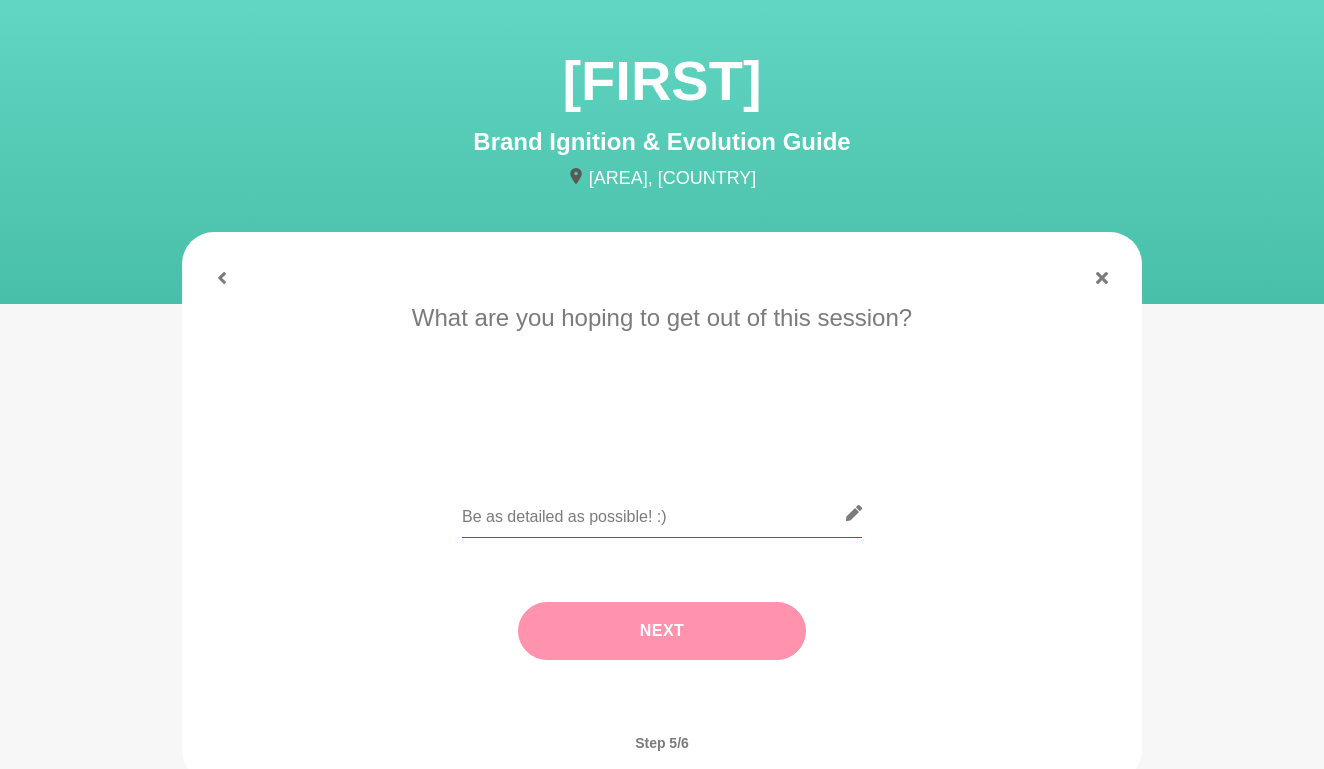 scroll, scrollTop: 71, scrollLeft: 0, axis: vertical 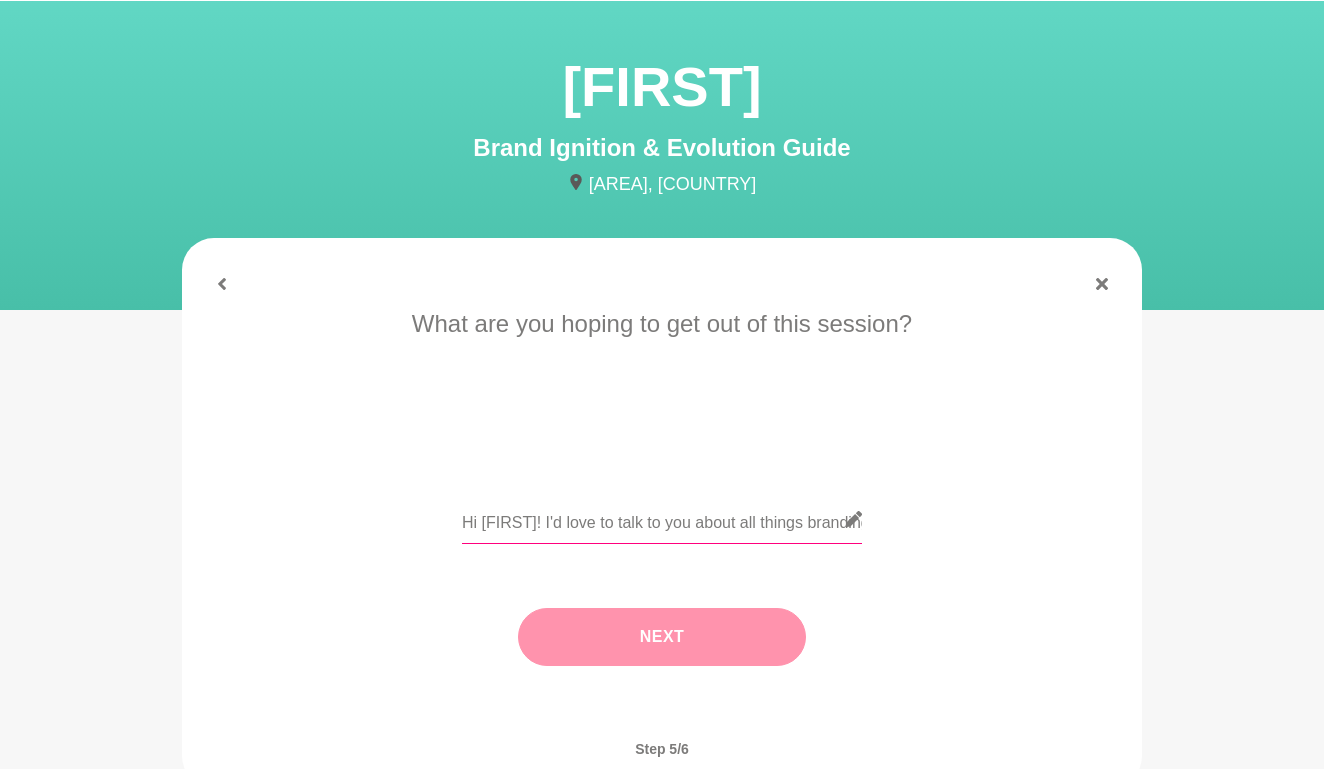 type on "Hi [FIRST]! I'd love to talk to you about all things branding, messaging and visibility. I have shifted in my business which means I'm no longer talking about the same things as I did or to the same types of clients, so I've found myself not saying anything at all after not really knowing what my new 'voice' is!" 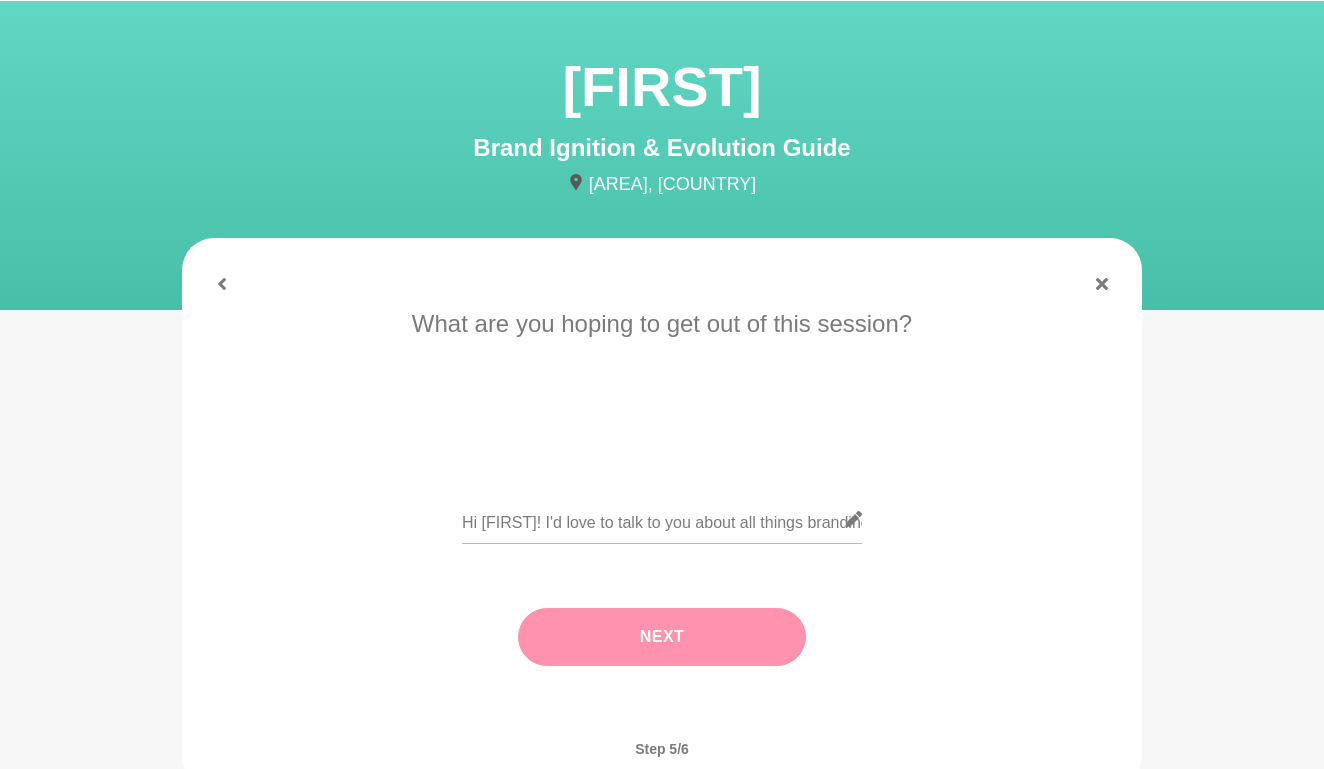 click on "Next" at bounding box center (662, 637) 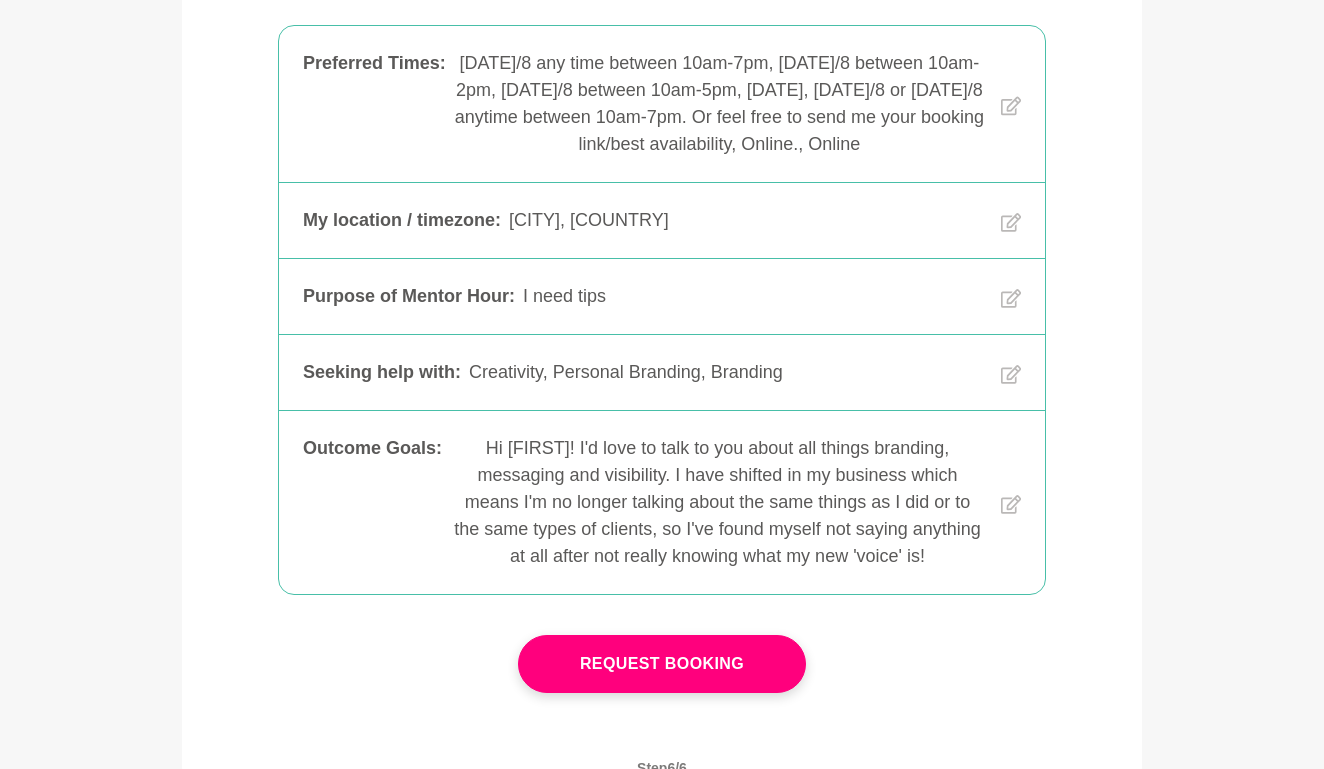 scroll, scrollTop: 421, scrollLeft: 0, axis: vertical 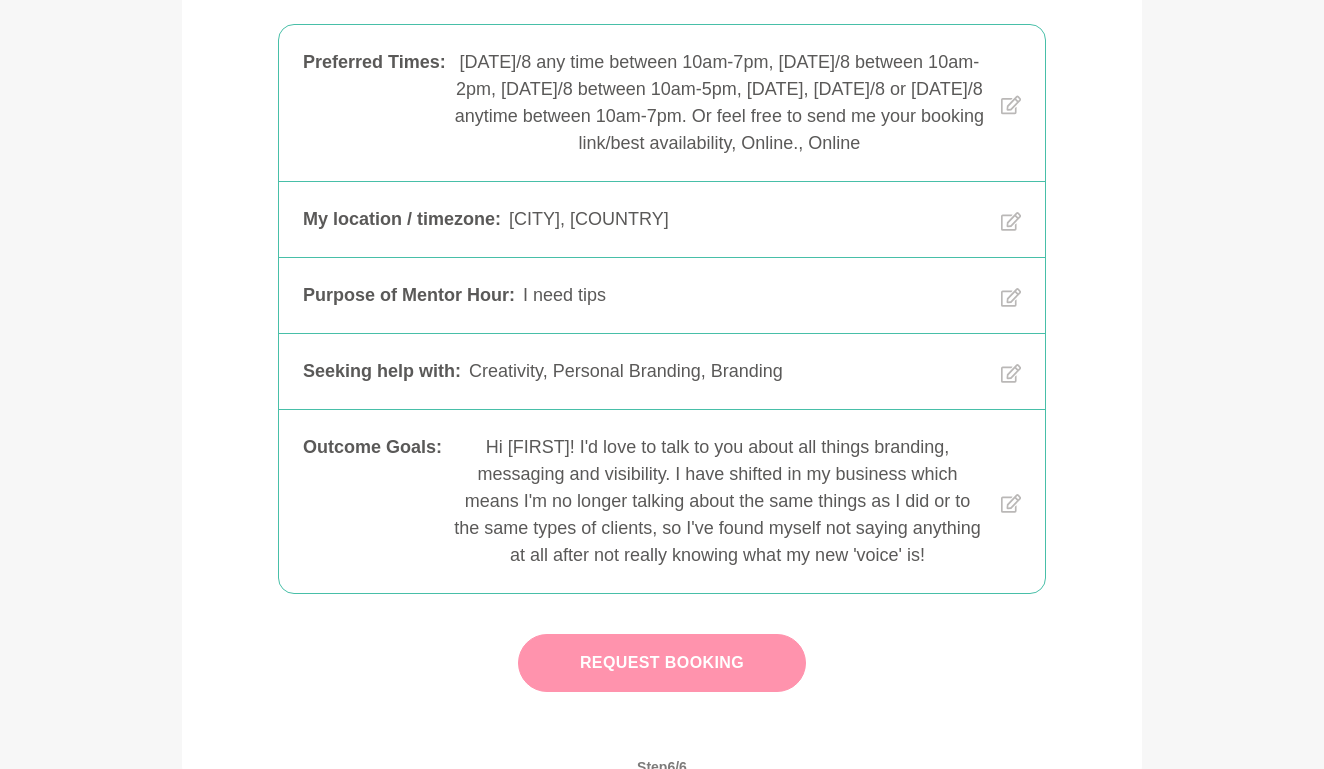click on "Request Booking" at bounding box center (662, 663) 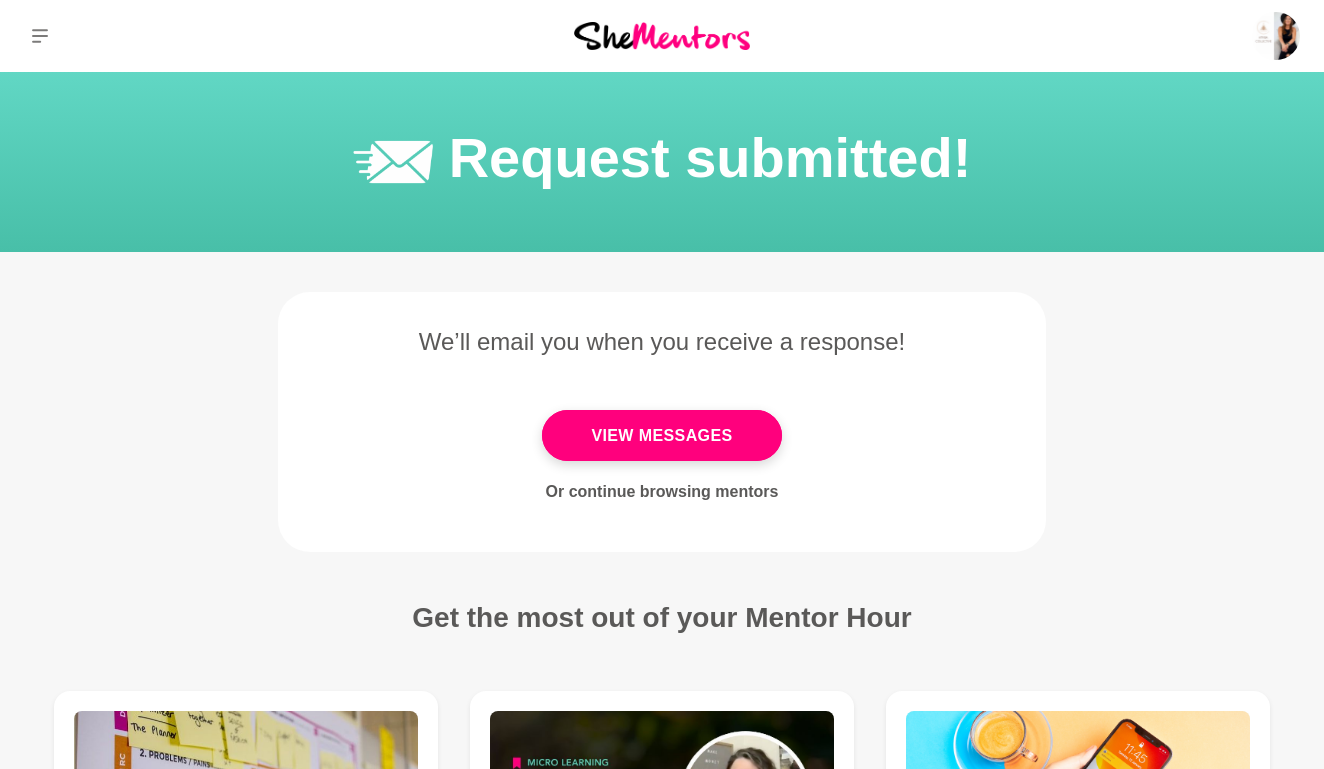 scroll, scrollTop: 0, scrollLeft: 0, axis: both 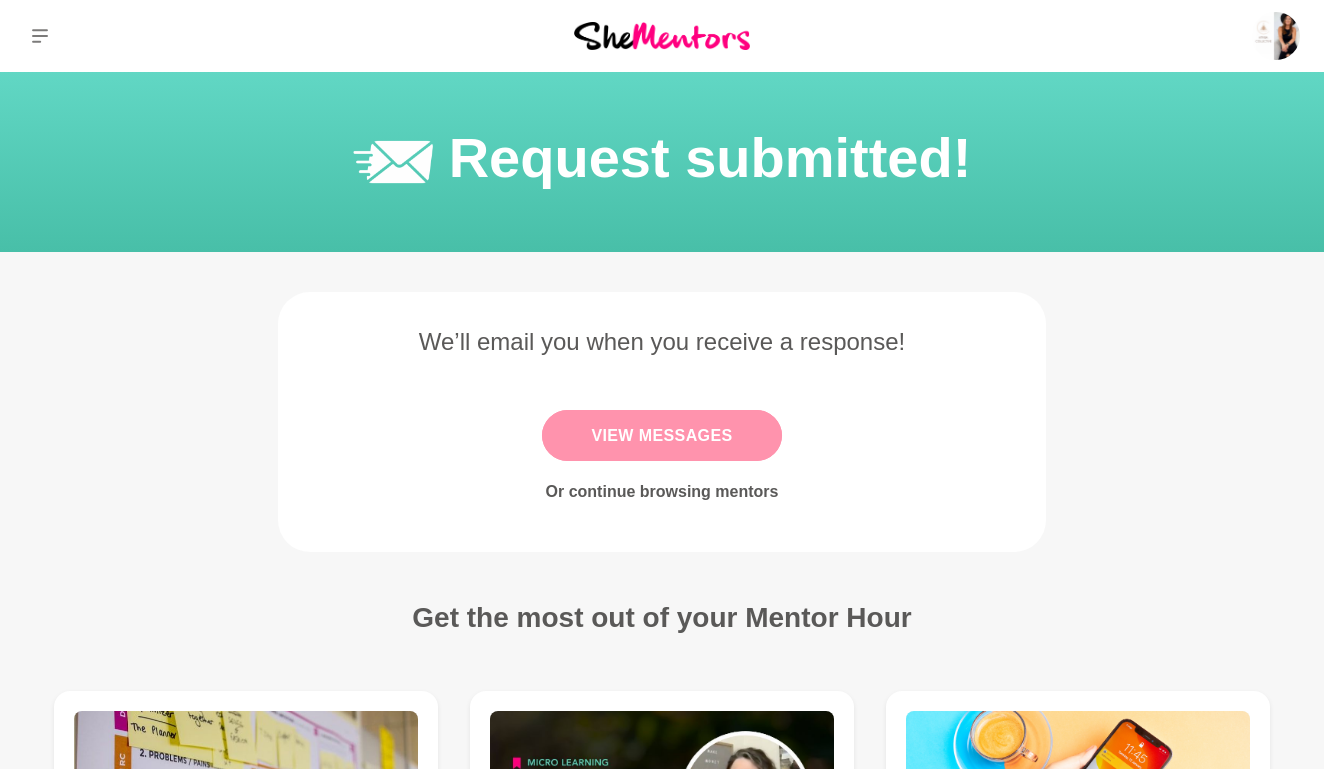 click on "View Messages" at bounding box center [661, 435] 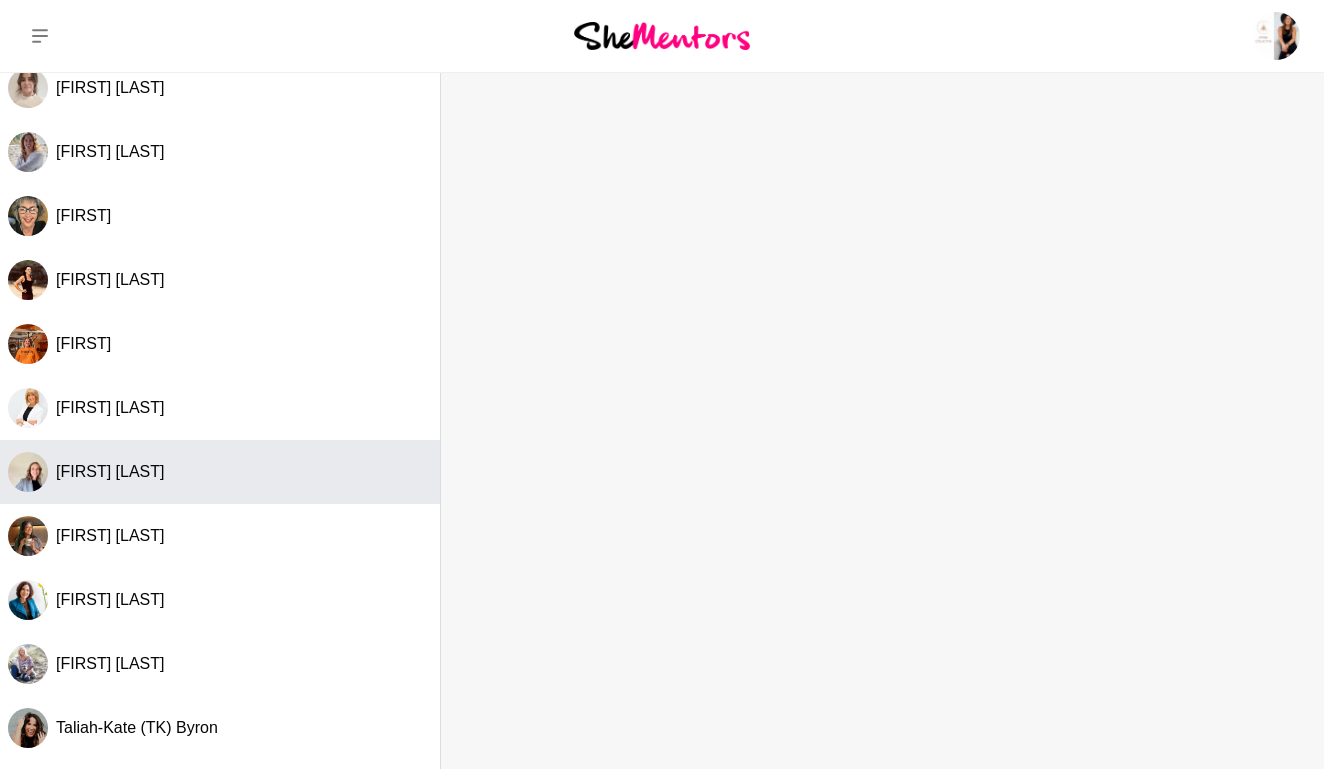 scroll, scrollTop: 145, scrollLeft: 0, axis: vertical 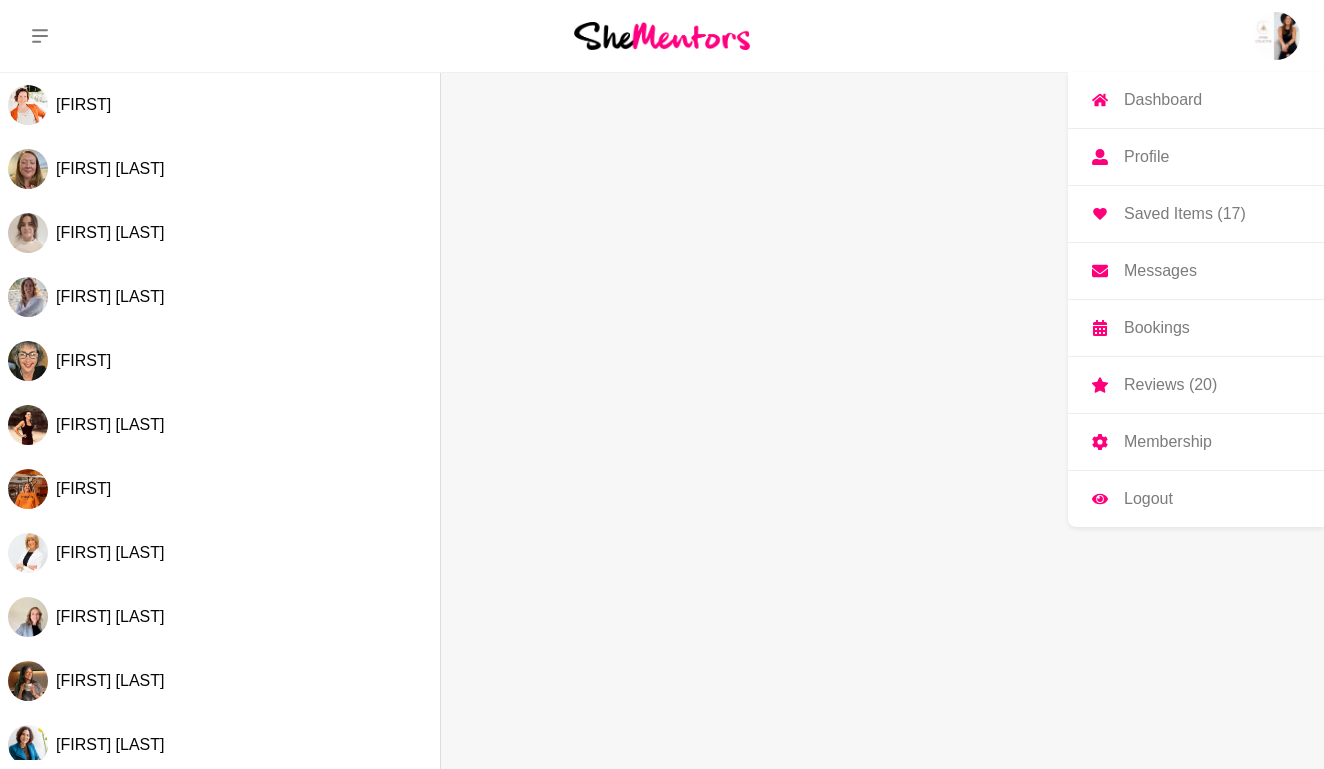 click on "Reviews (20)" at bounding box center [1170, 385] 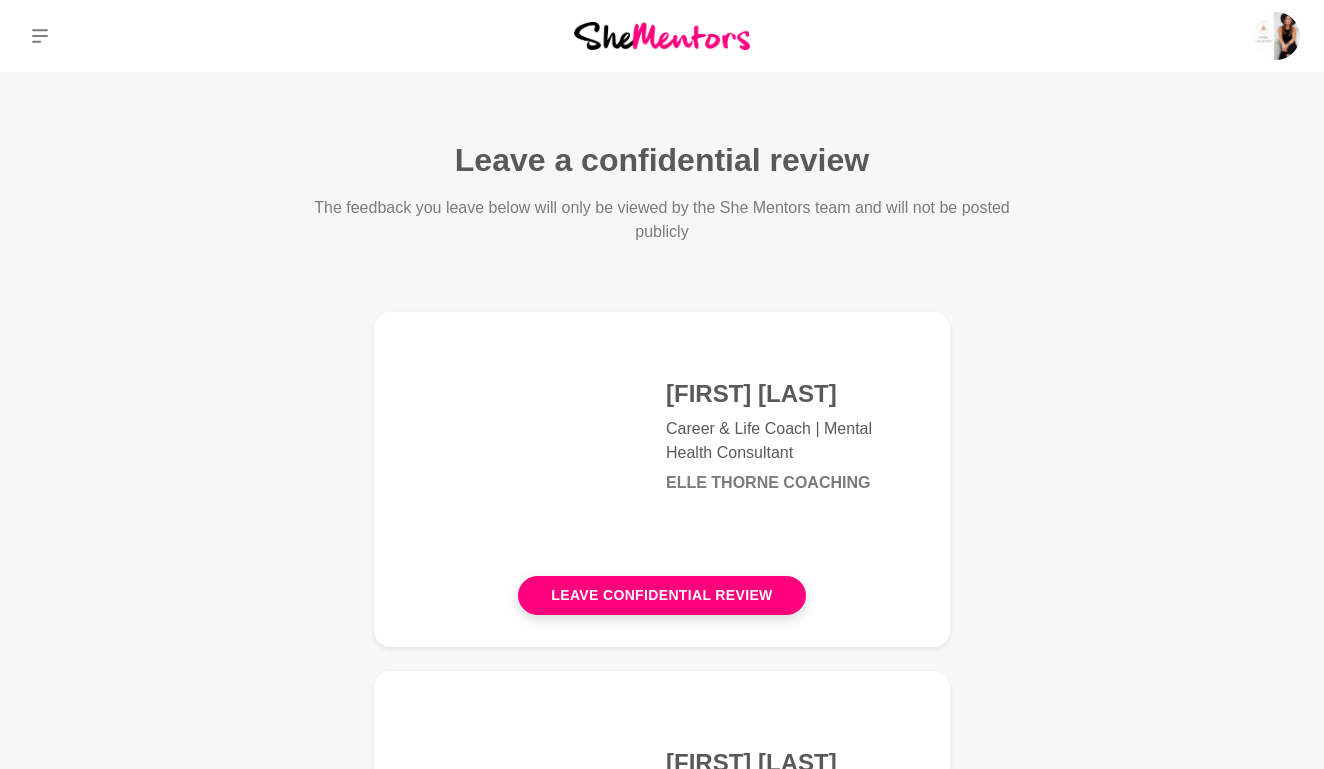 scroll, scrollTop: 0, scrollLeft: 0, axis: both 